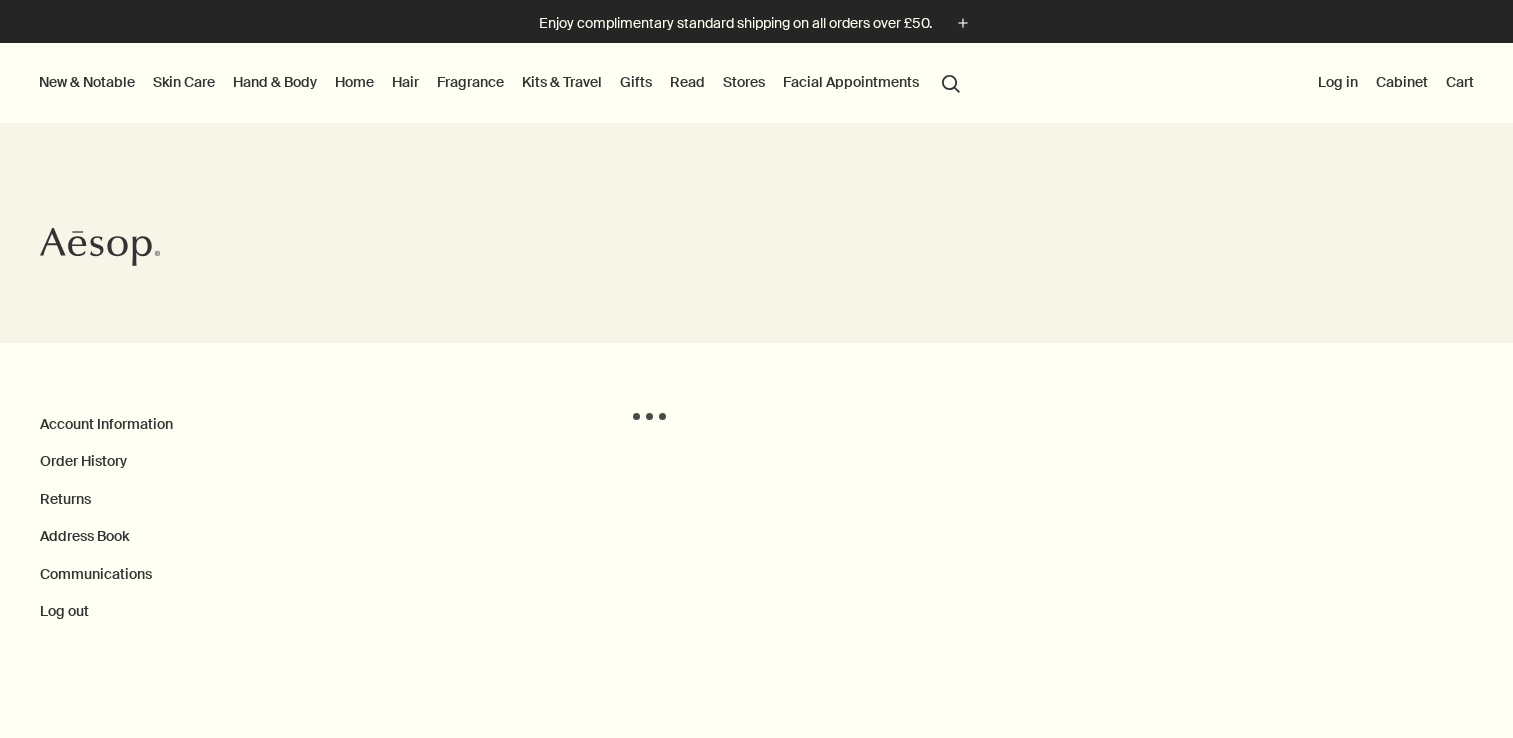 scroll, scrollTop: 0, scrollLeft: 0, axis: both 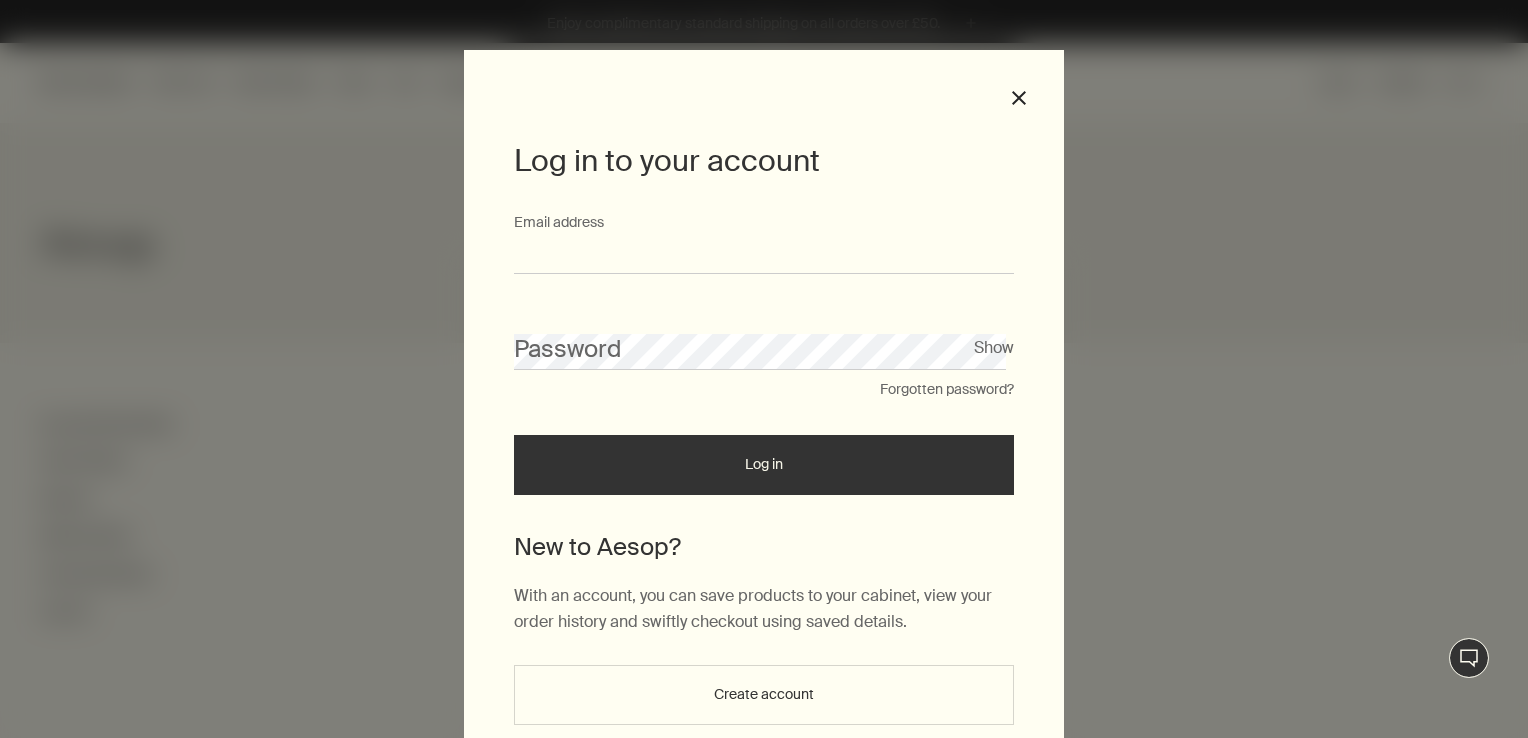 type on "**********" 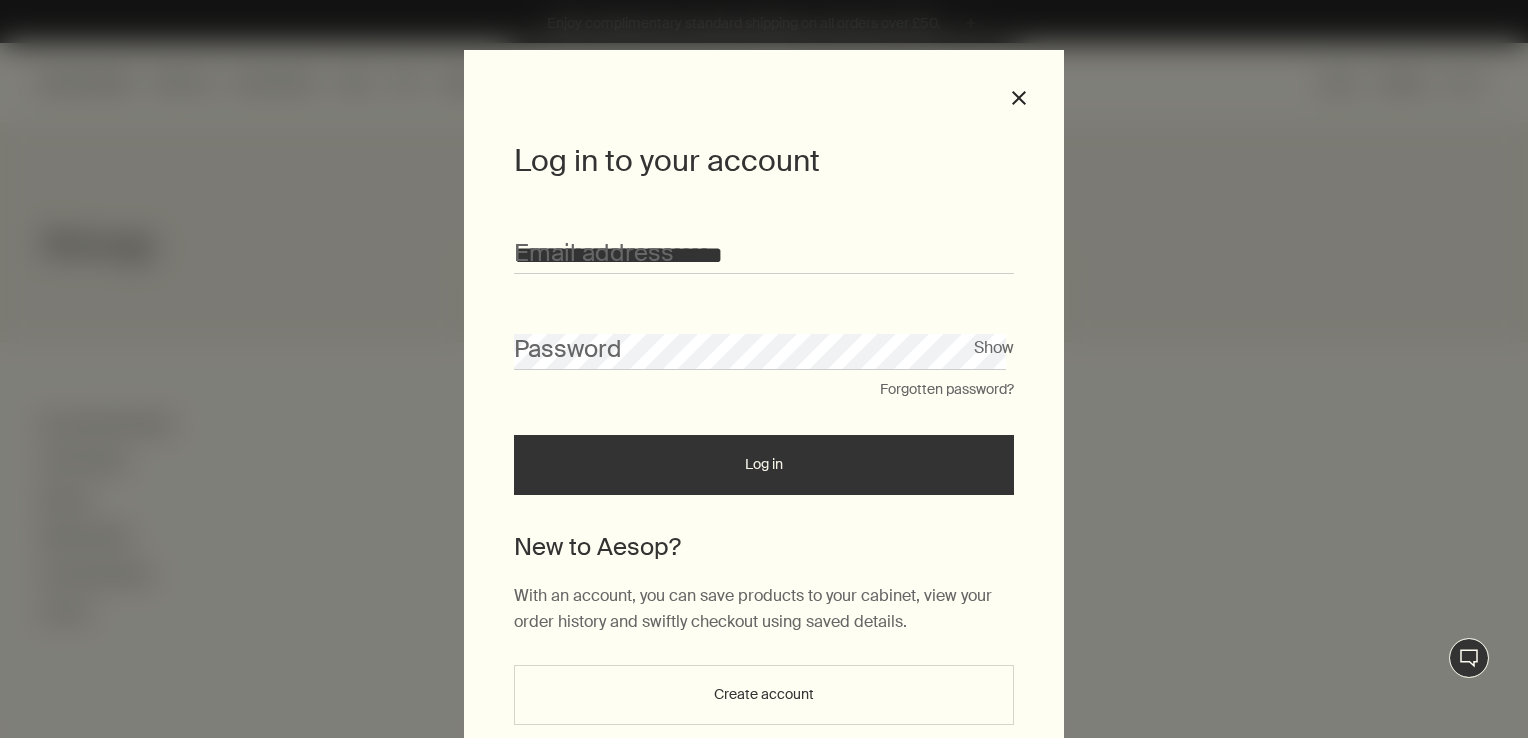 click on "Log in" at bounding box center (764, 465) 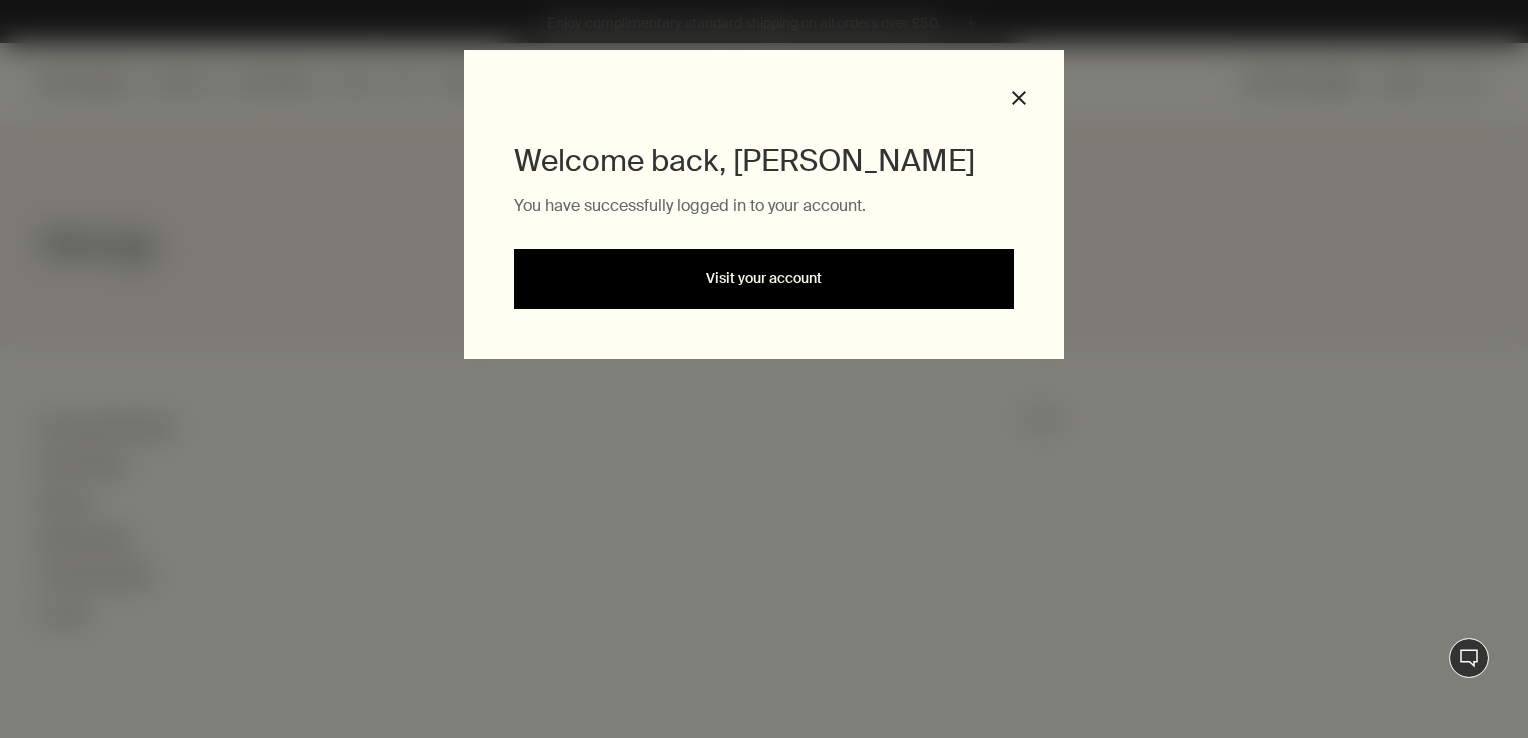 click on "Visit your account" at bounding box center (764, 279) 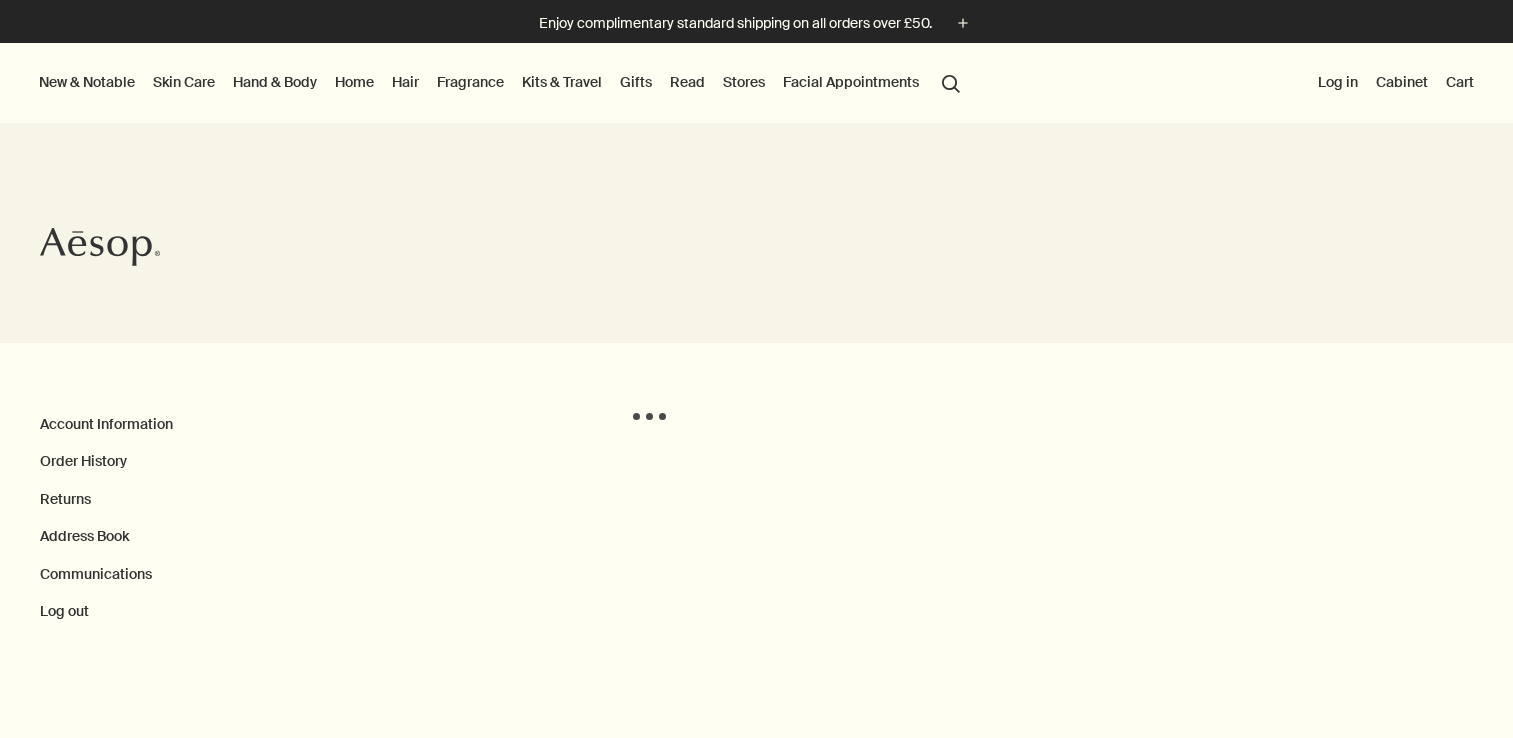 scroll, scrollTop: 0, scrollLeft: 0, axis: both 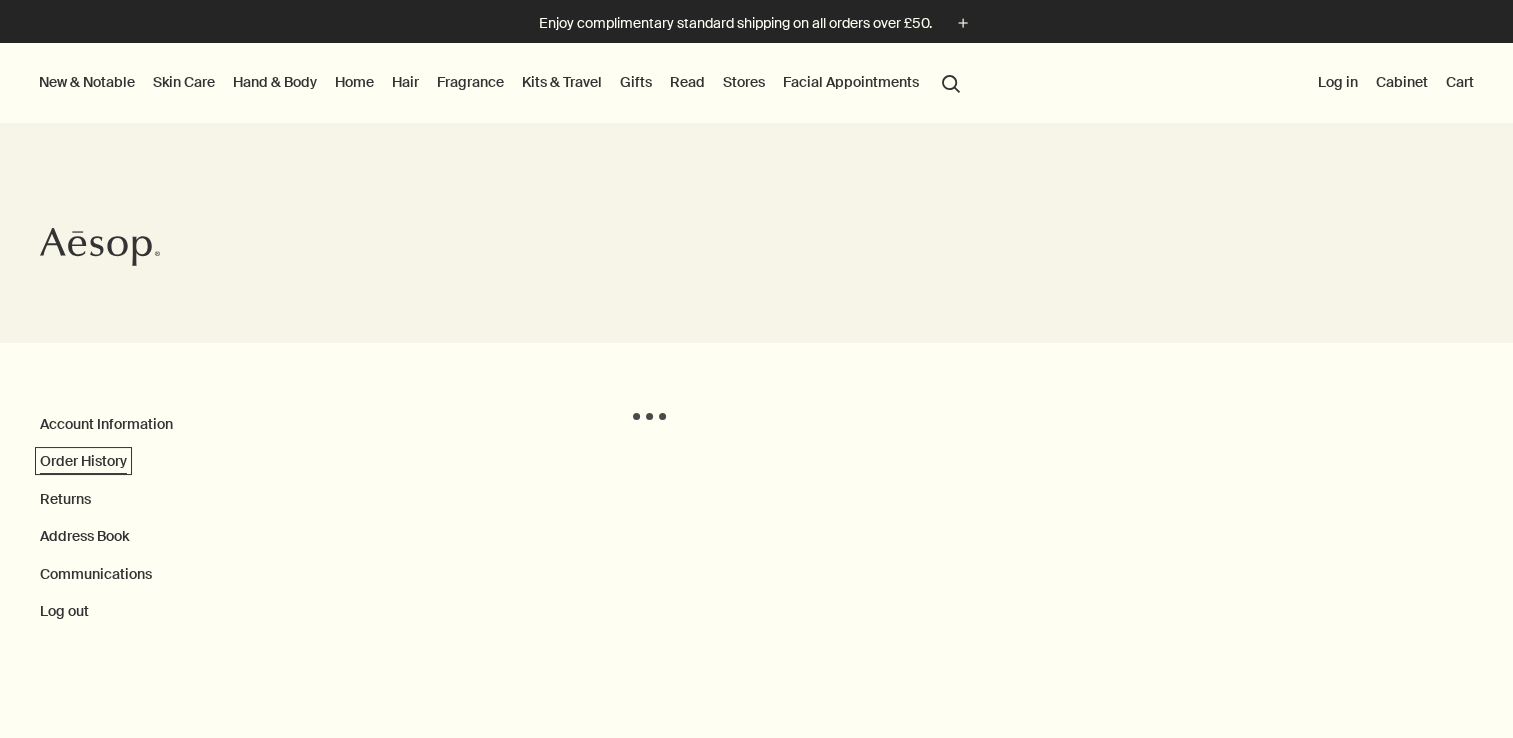 click on "Order History" at bounding box center (83, 461) 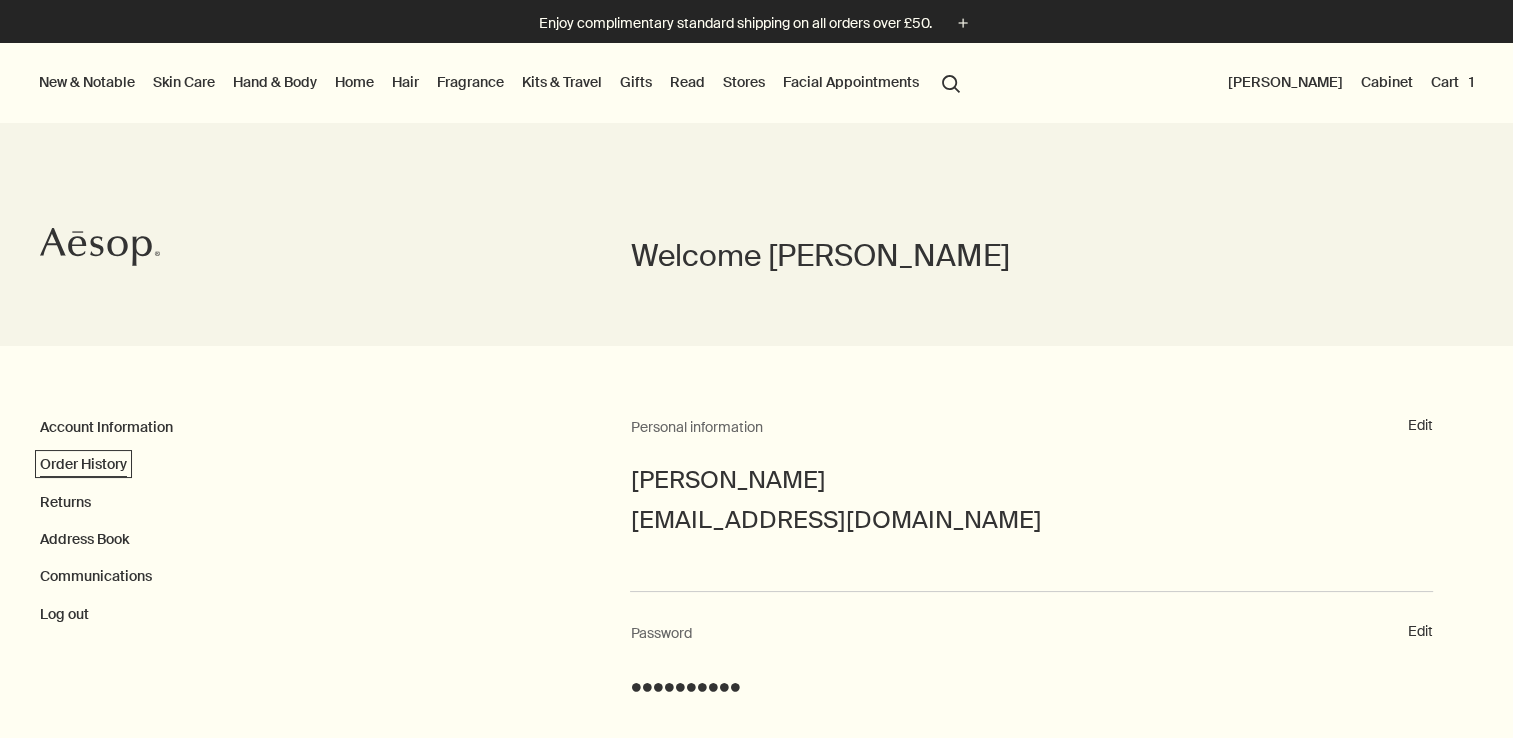 click on "Order History" at bounding box center [83, 464] 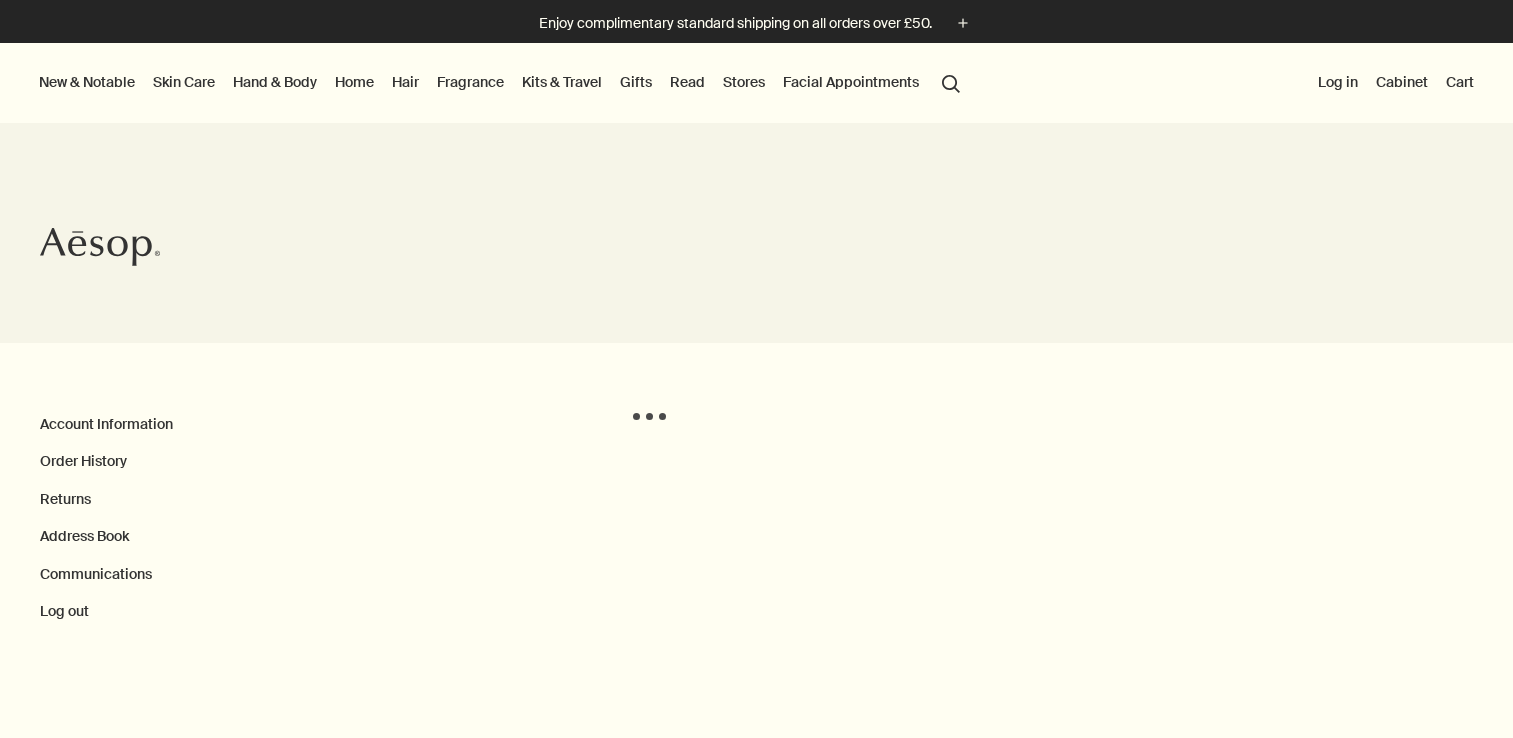 scroll, scrollTop: 0, scrollLeft: 0, axis: both 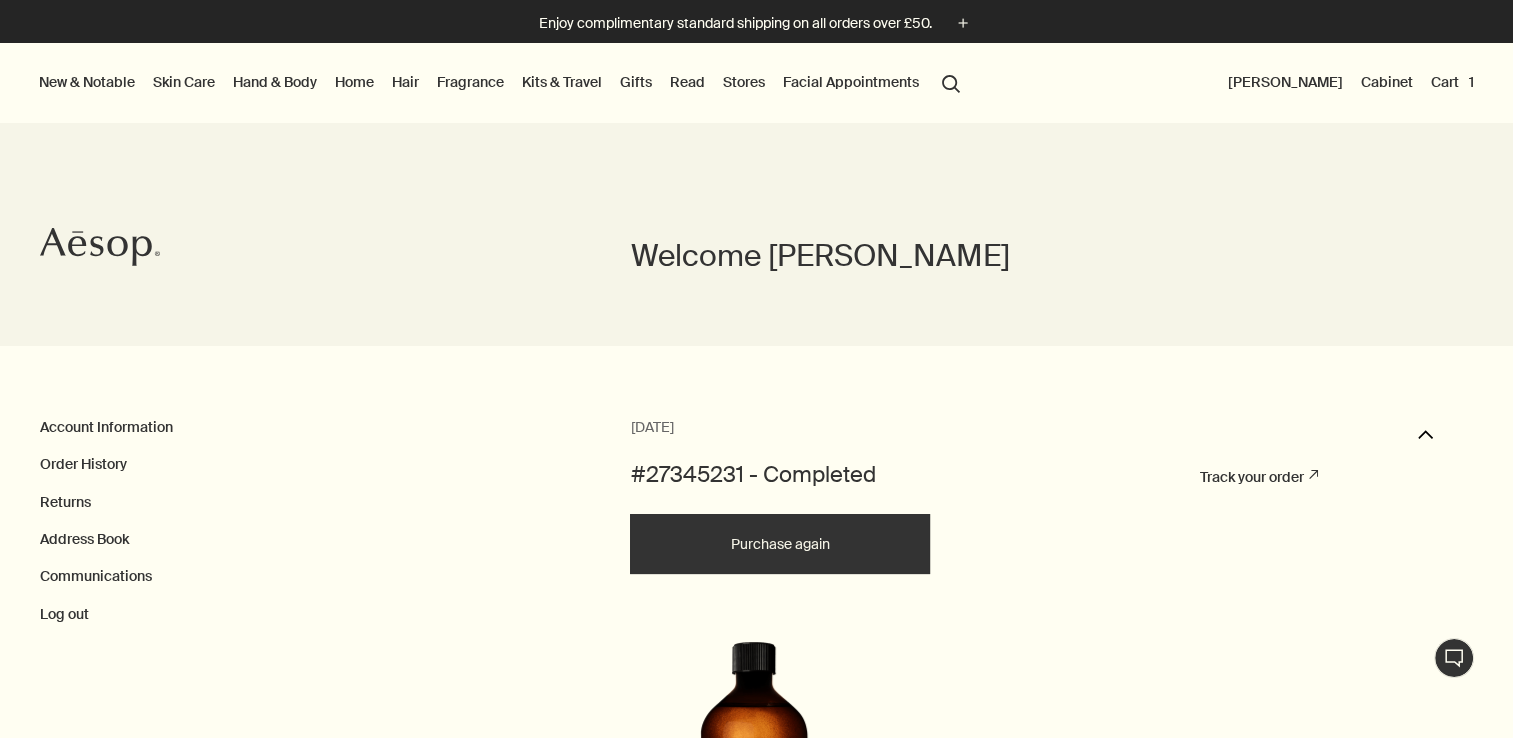 click on "Purchase again" at bounding box center [780, 544] 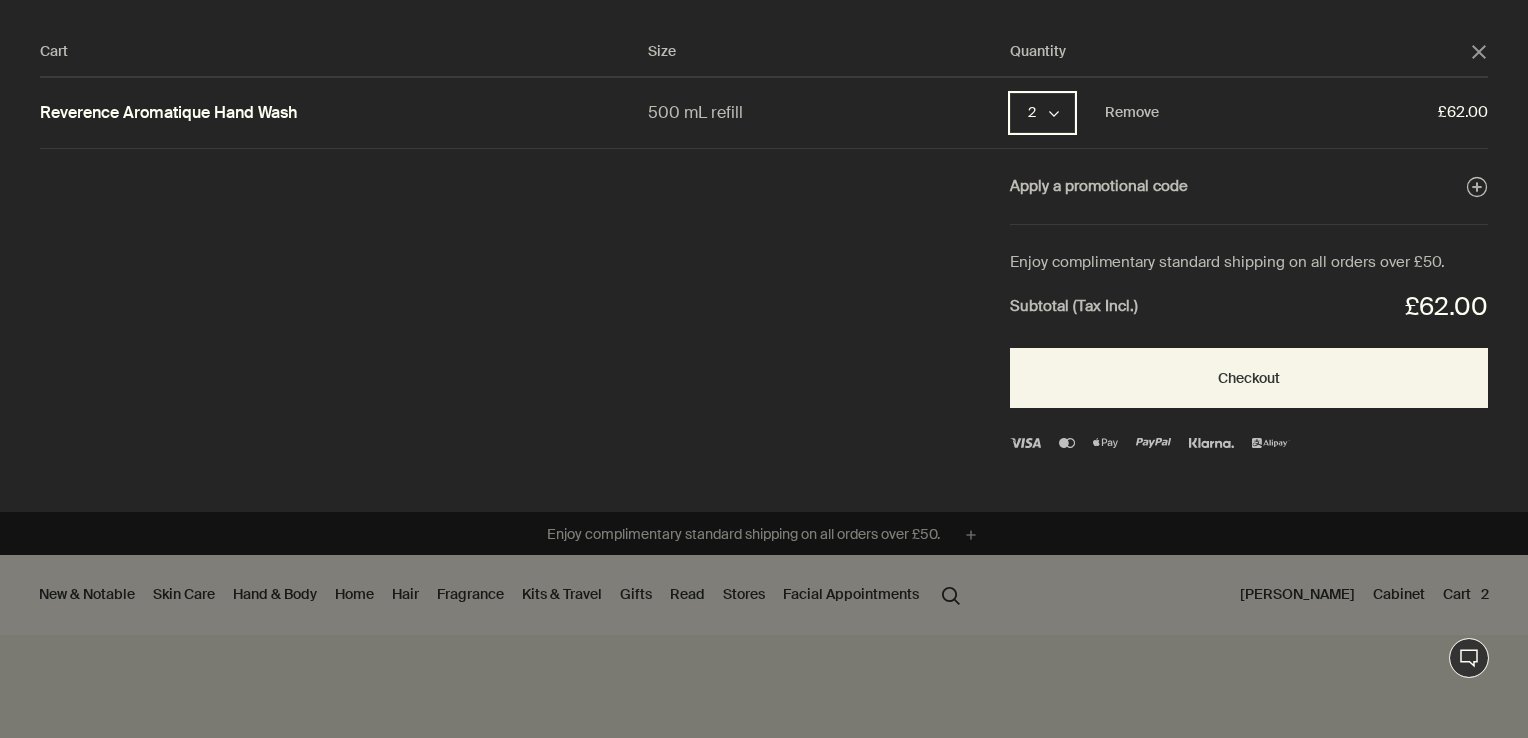 click 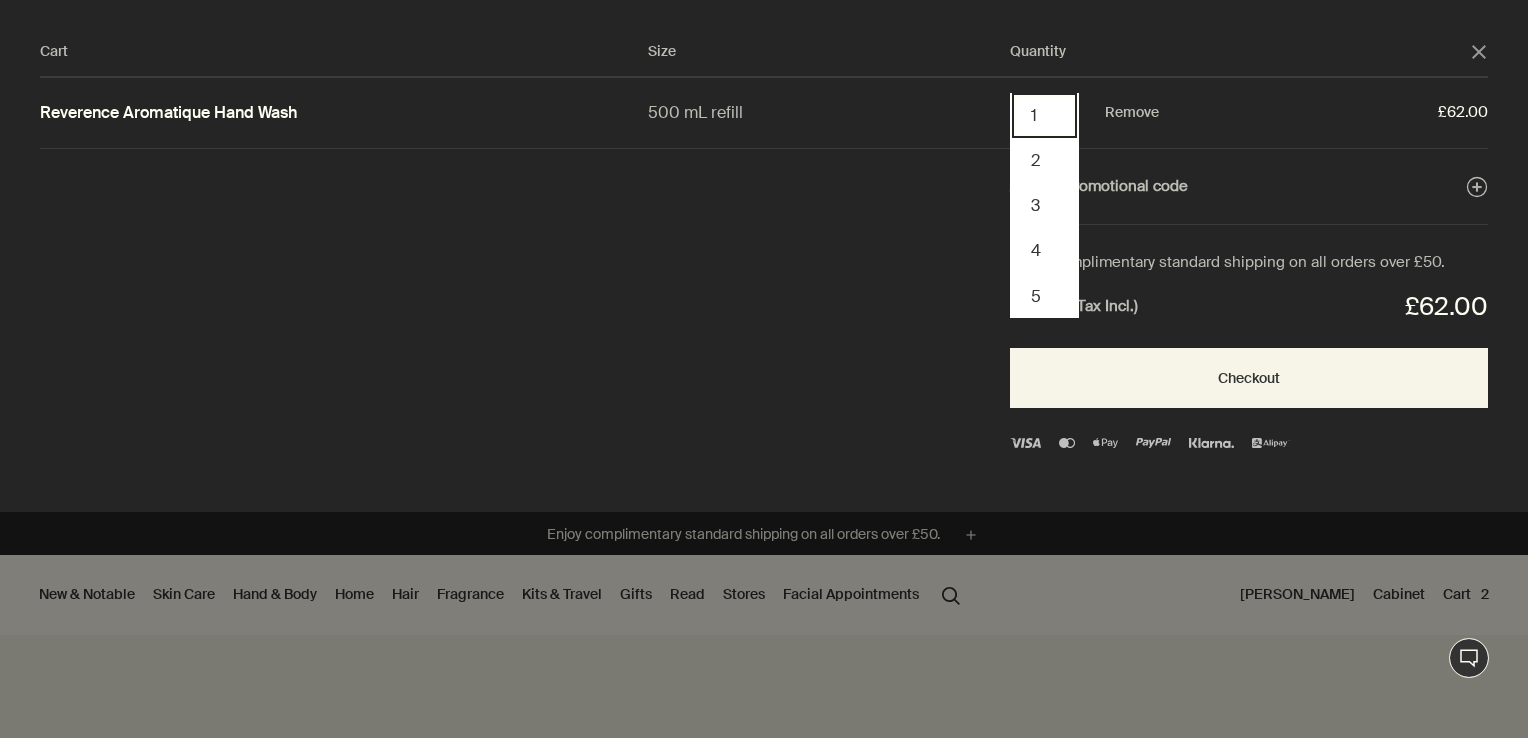 click on "1" at bounding box center [1044, 115] 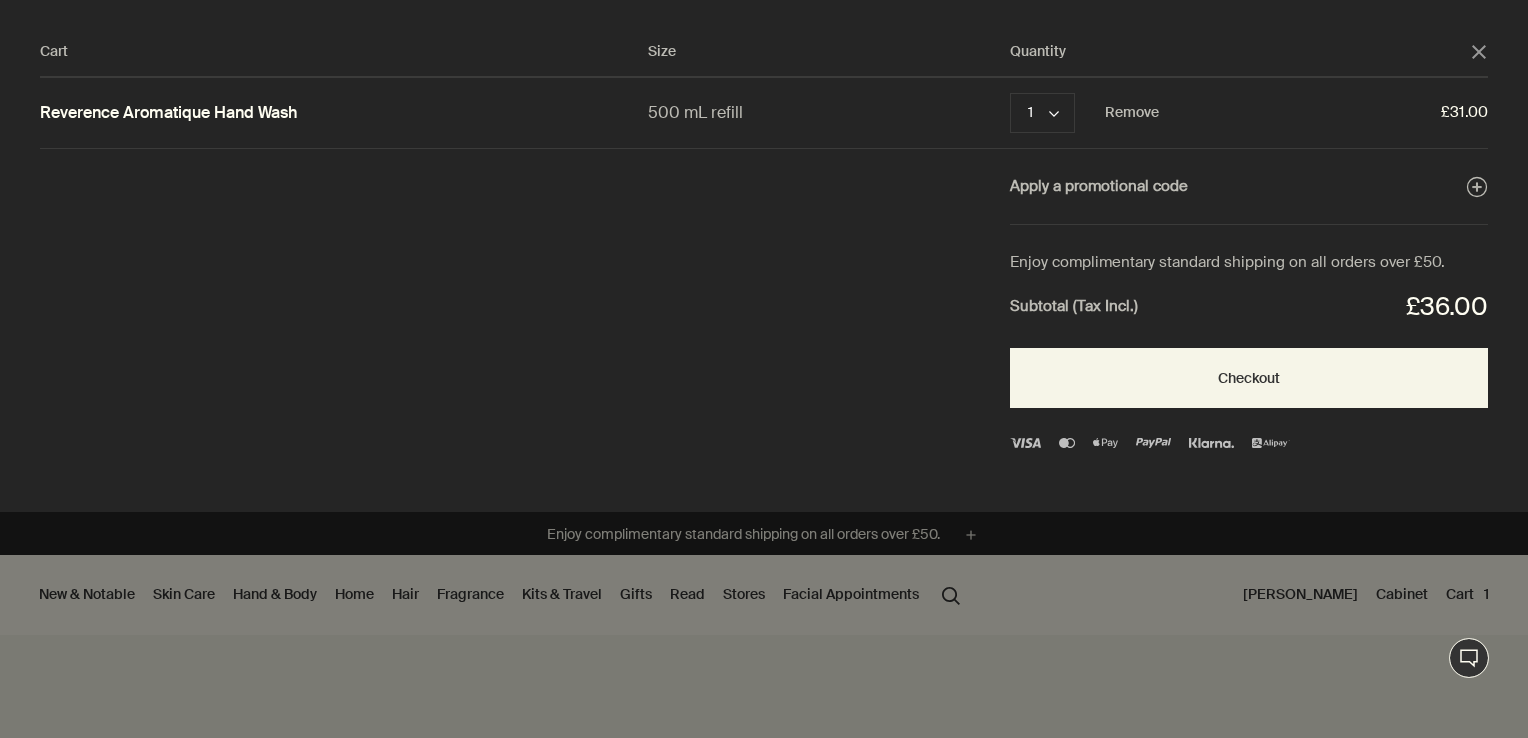 click at bounding box center (764, 369) 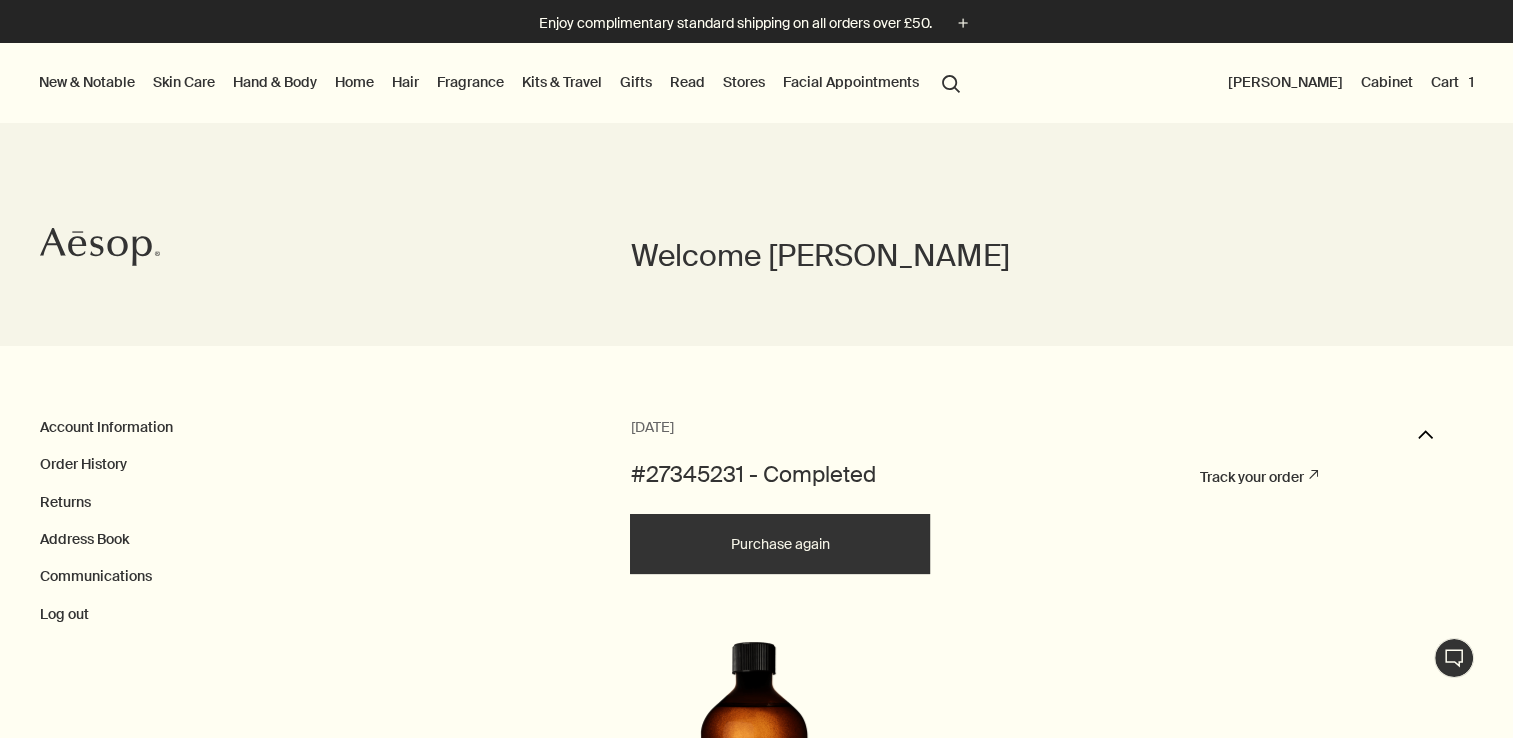 click on "Hand & Body" at bounding box center [275, 82] 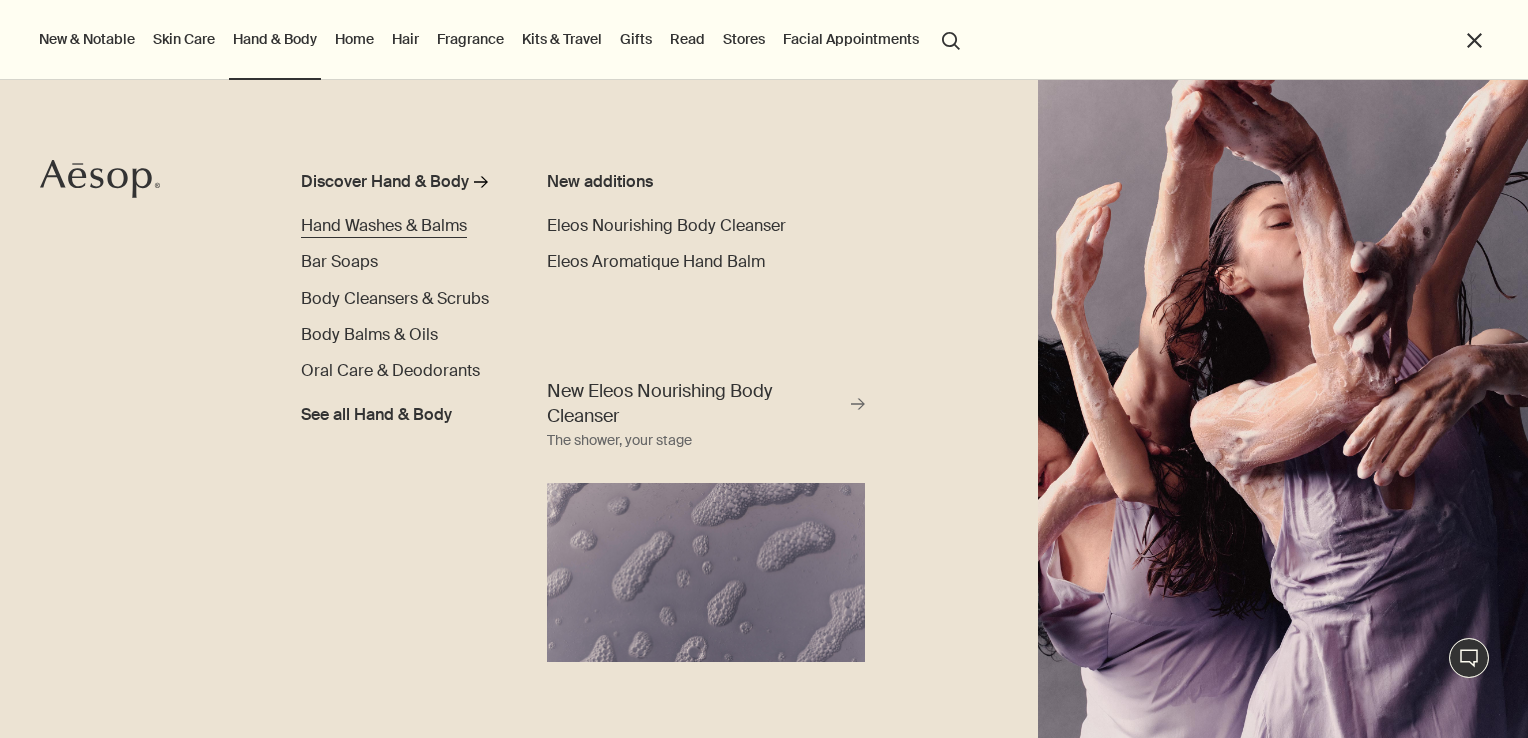 click on "Hand Washes & Balms" at bounding box center [384, 225] 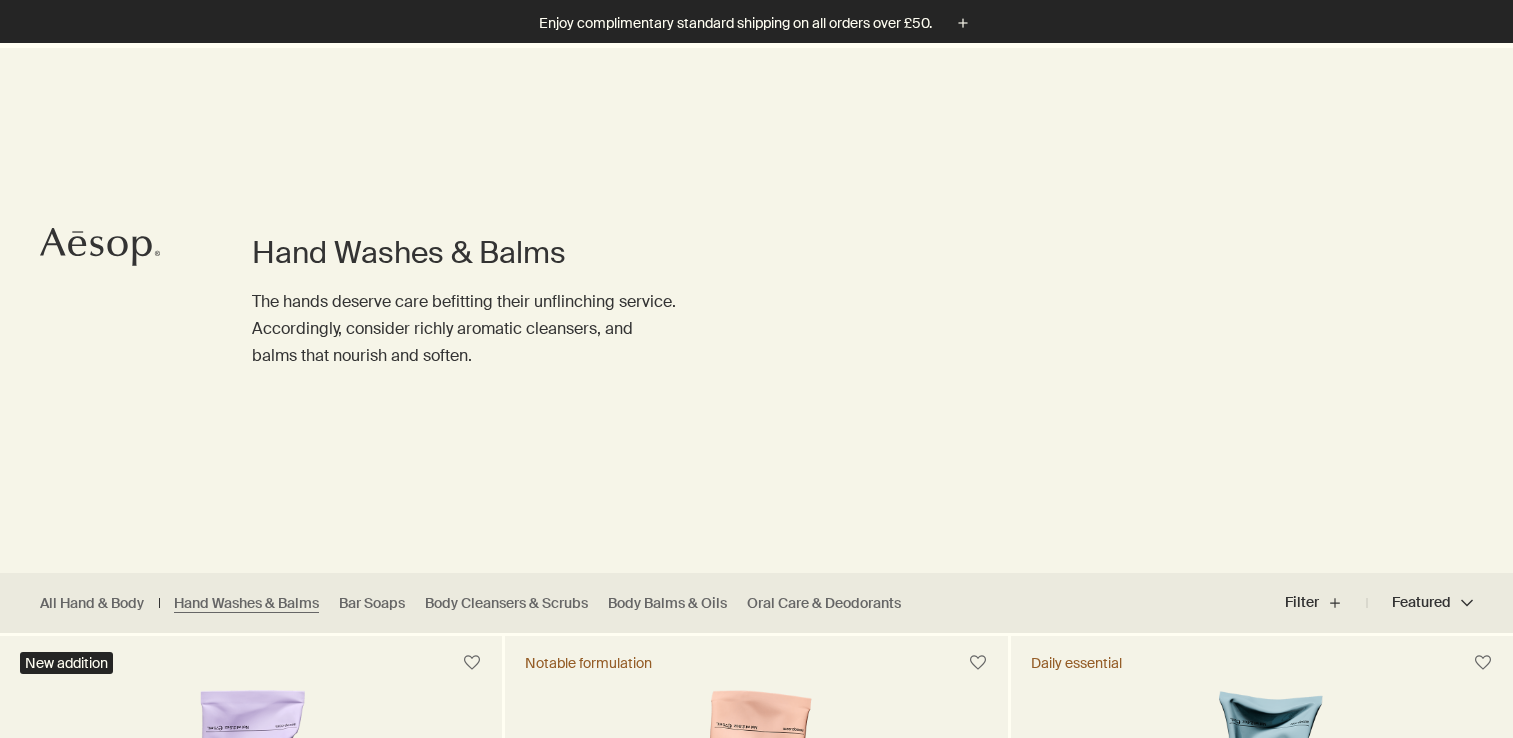 scroll, scrollTop: 500, scrollLeft: 0, axis: vertical 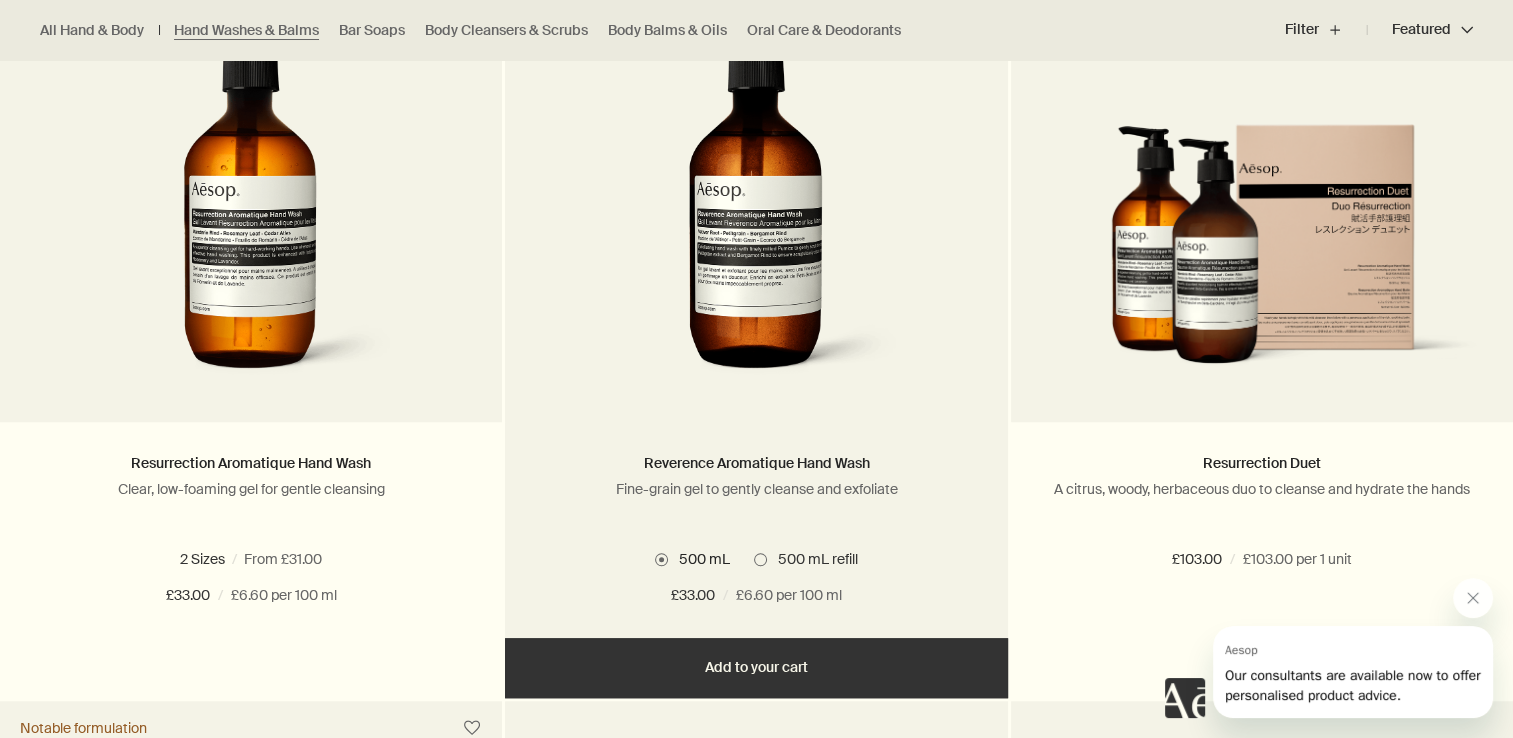 click on "Add Add to your cart" at bounding box center (756, 668) 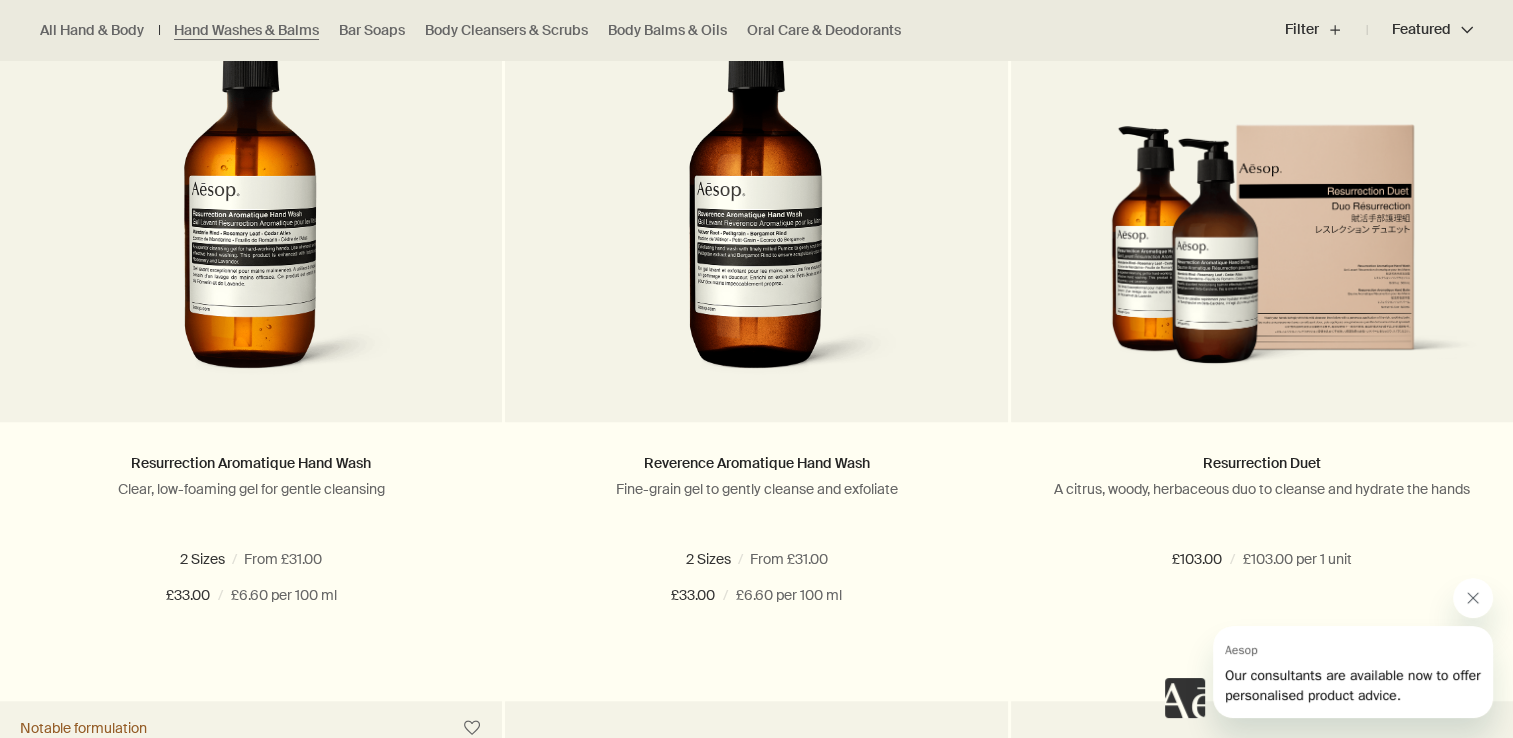 click 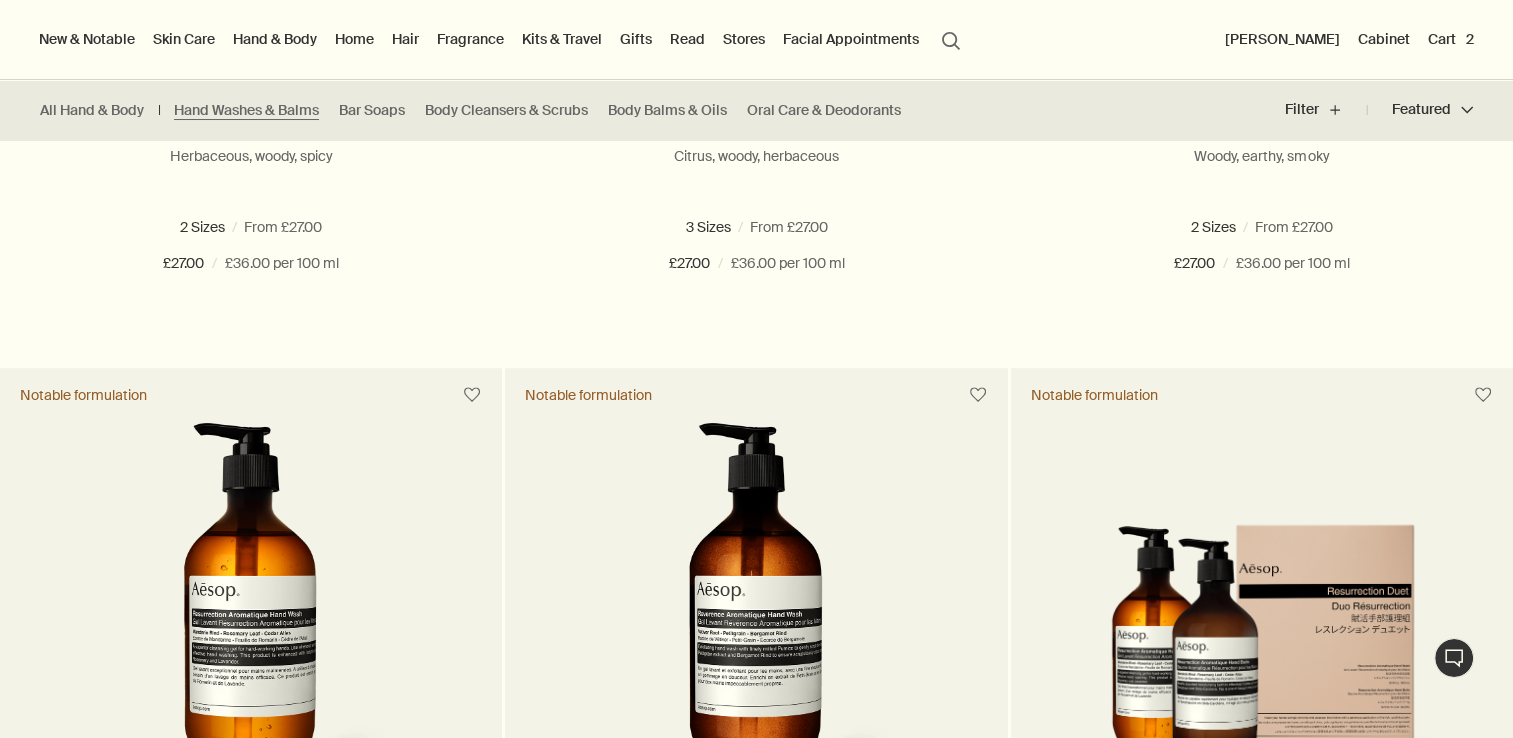 scroll, scrollTop: 700, scrollLeft: 0, axis: vertical 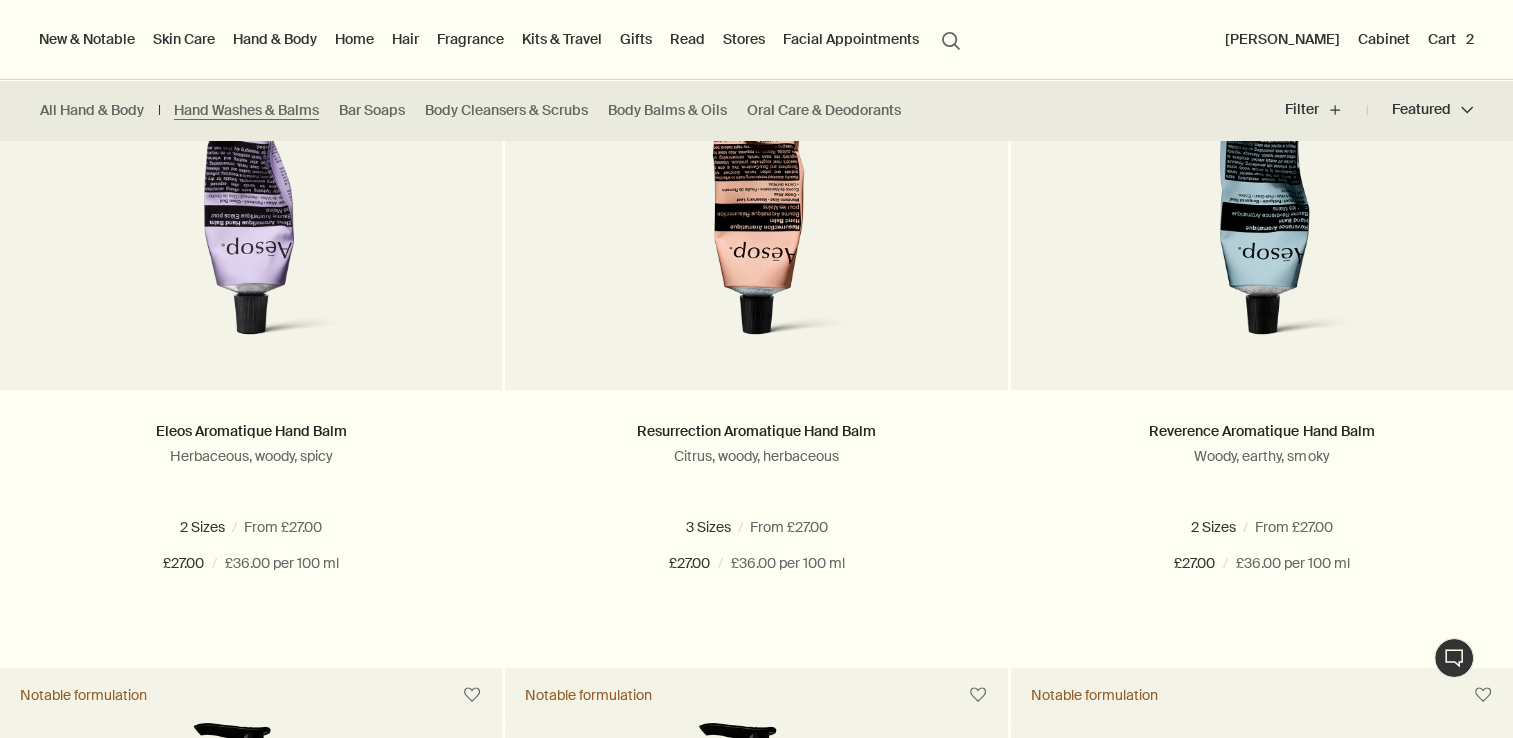 click on "Cart 2" at bounding box center (1451, 39) 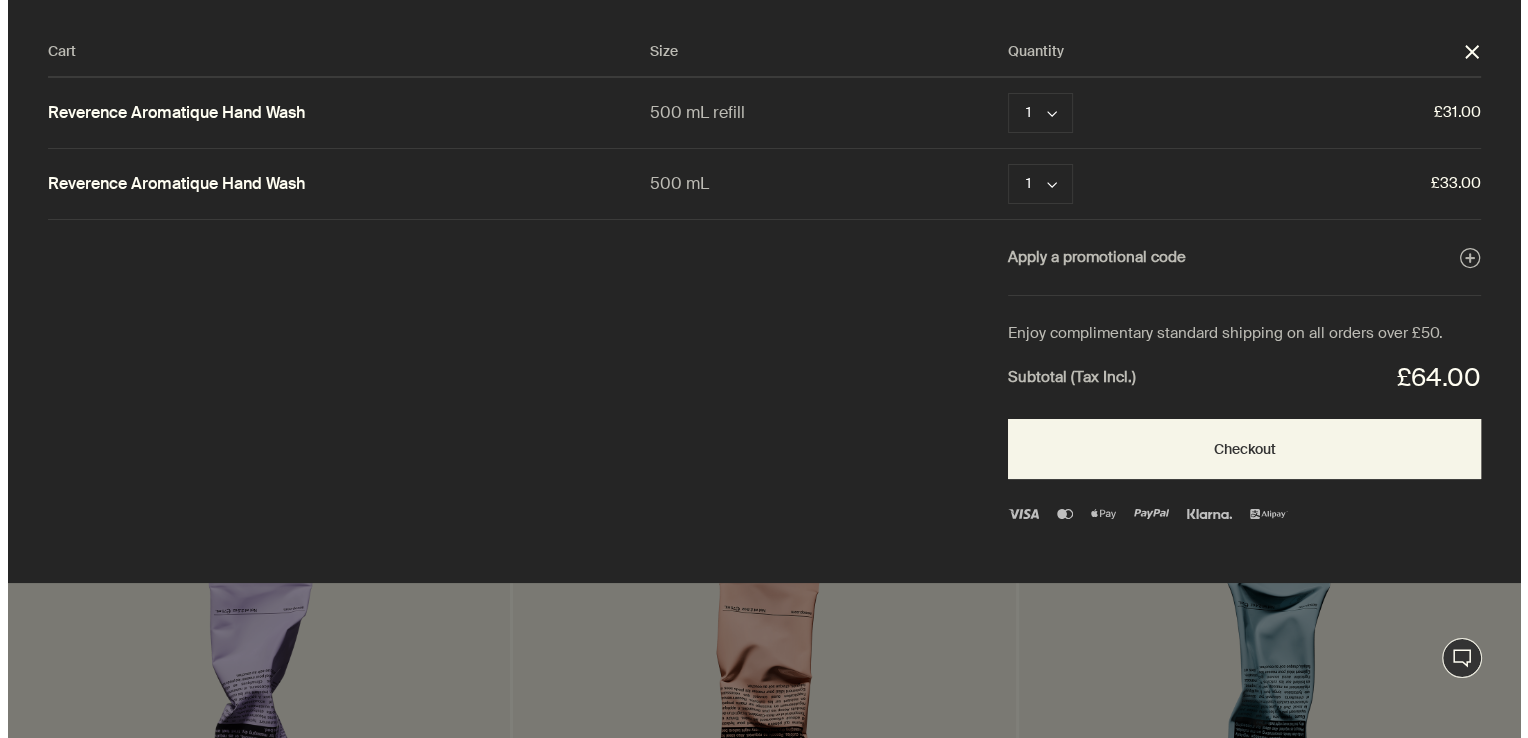 scroll, scrollTop: 0, scrollLeft: 0, axis: both 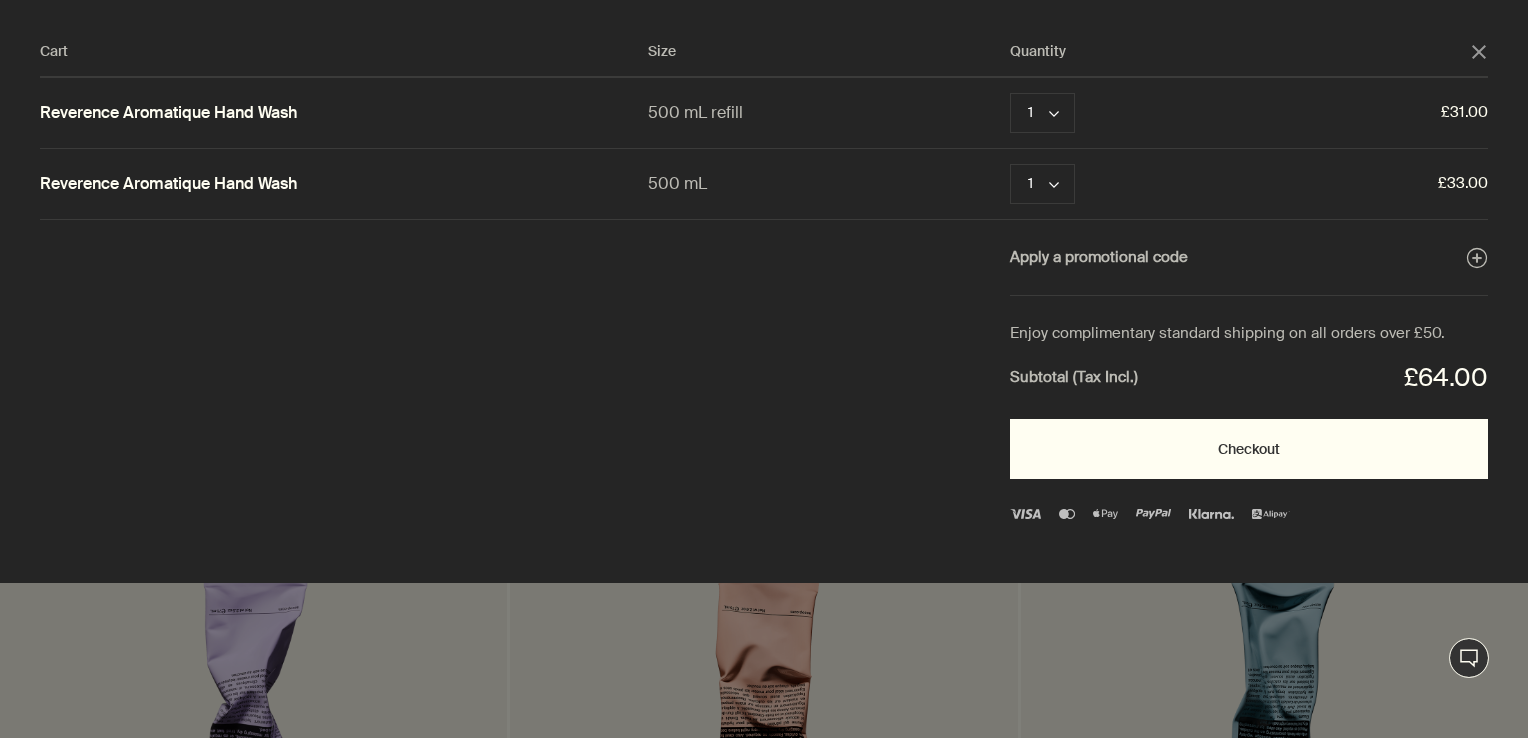 click on "Checkout" at bounding box center [1249, 449] 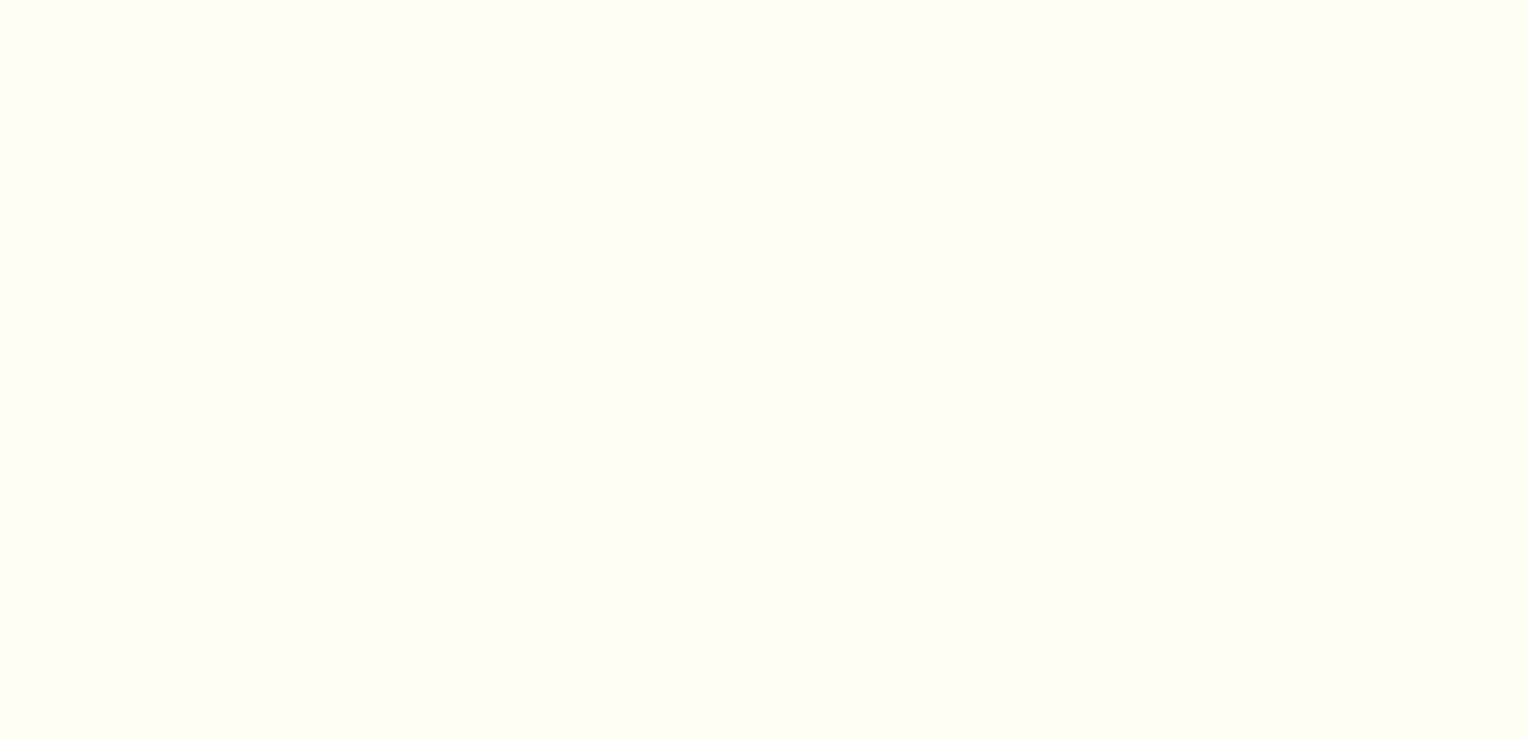 scroll, scrollTop: 0, scrollLeft: 0, axis: both 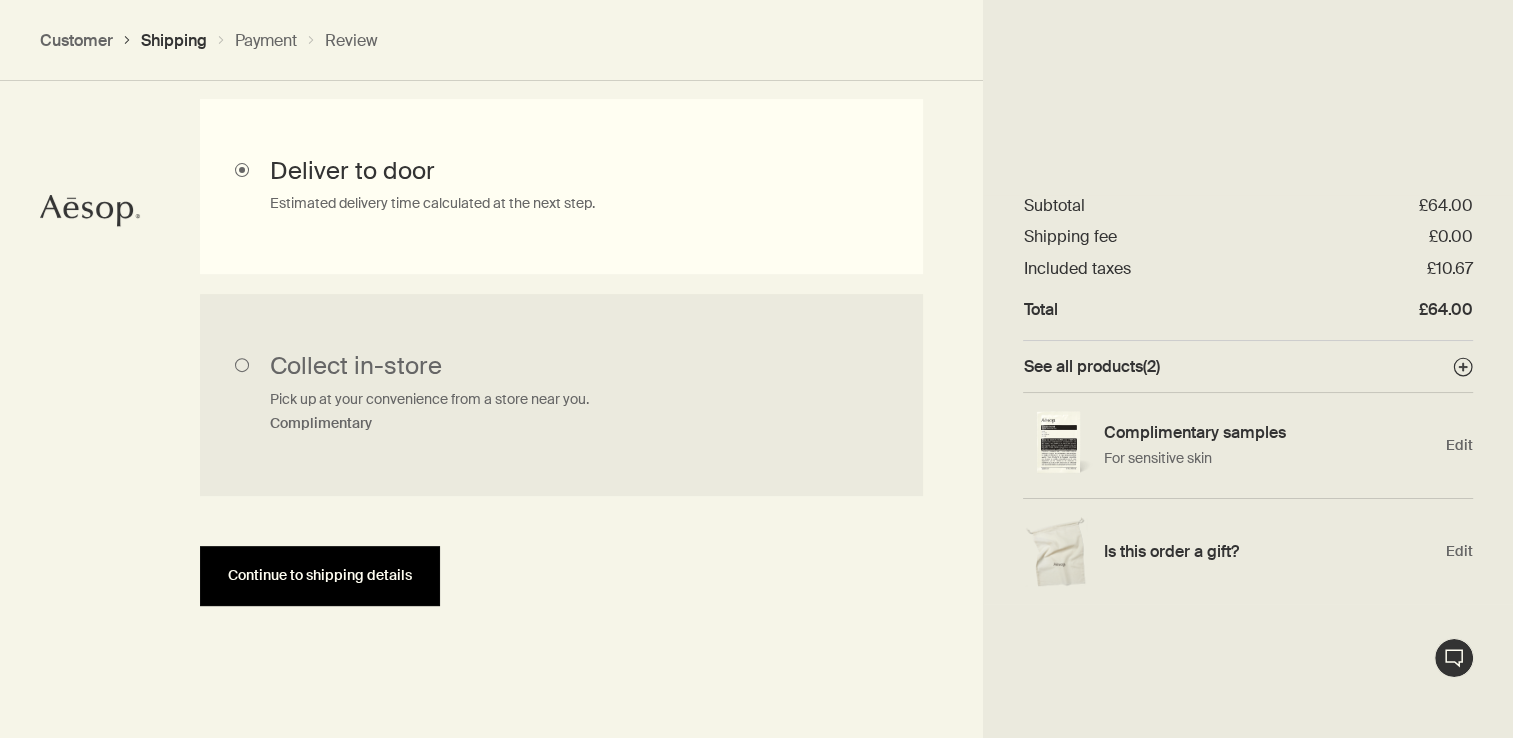 click on "Continue to shipping details" at bounding box center (320, 576) 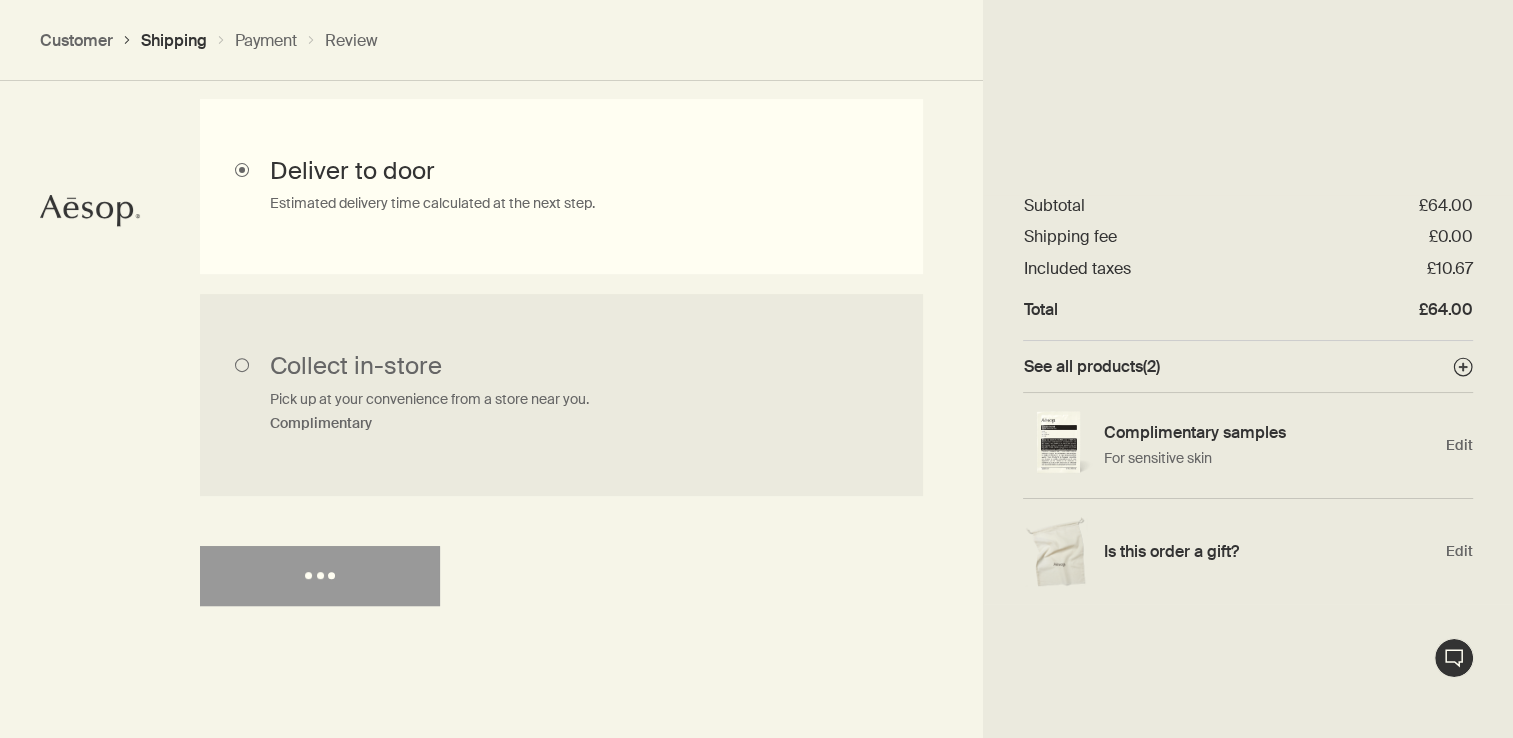 select on "GB" 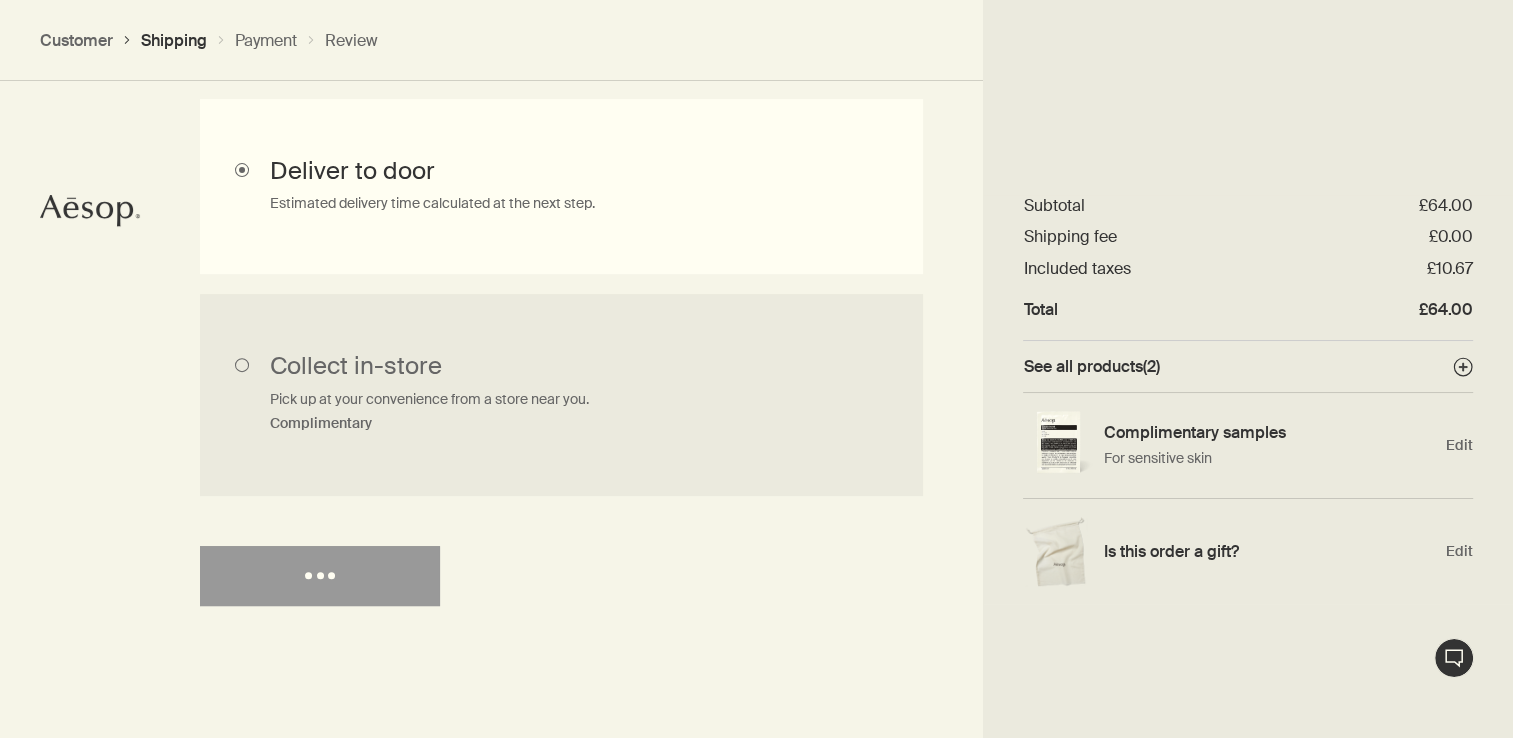 select on "GB" 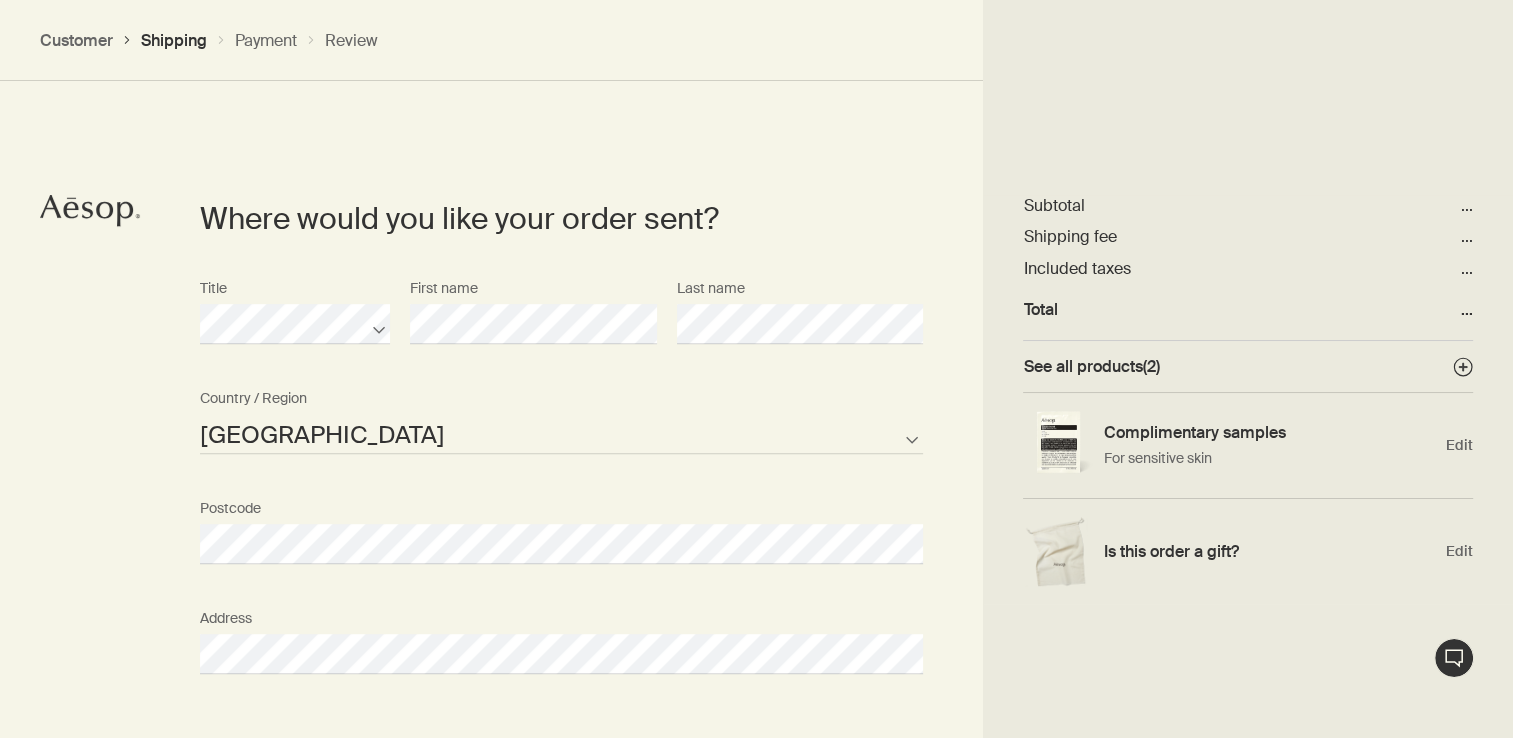 scroll, scrollTop: 865, scrollLeft: 0, axis: vertical 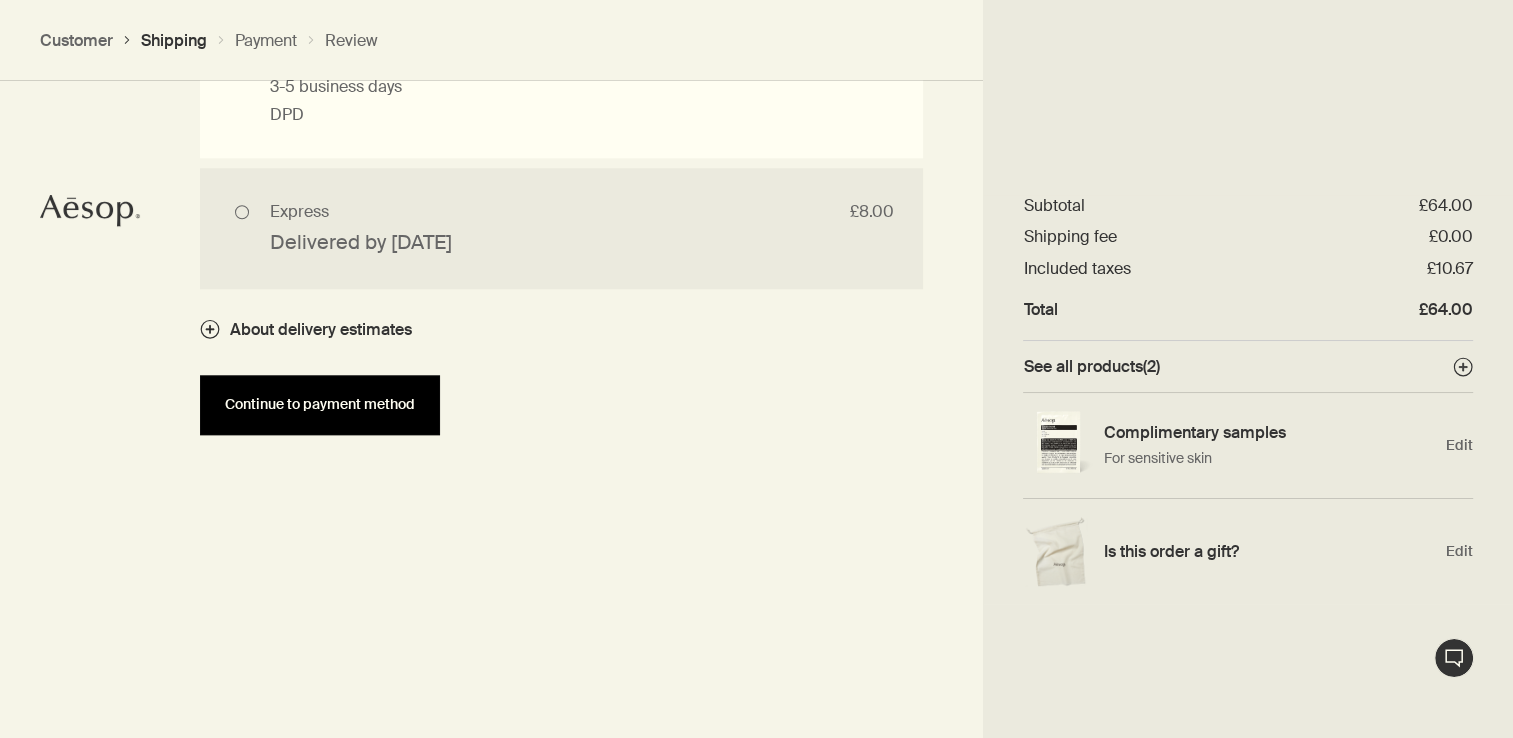 click on "Continue to payment method" at bounding box center [320, 404] 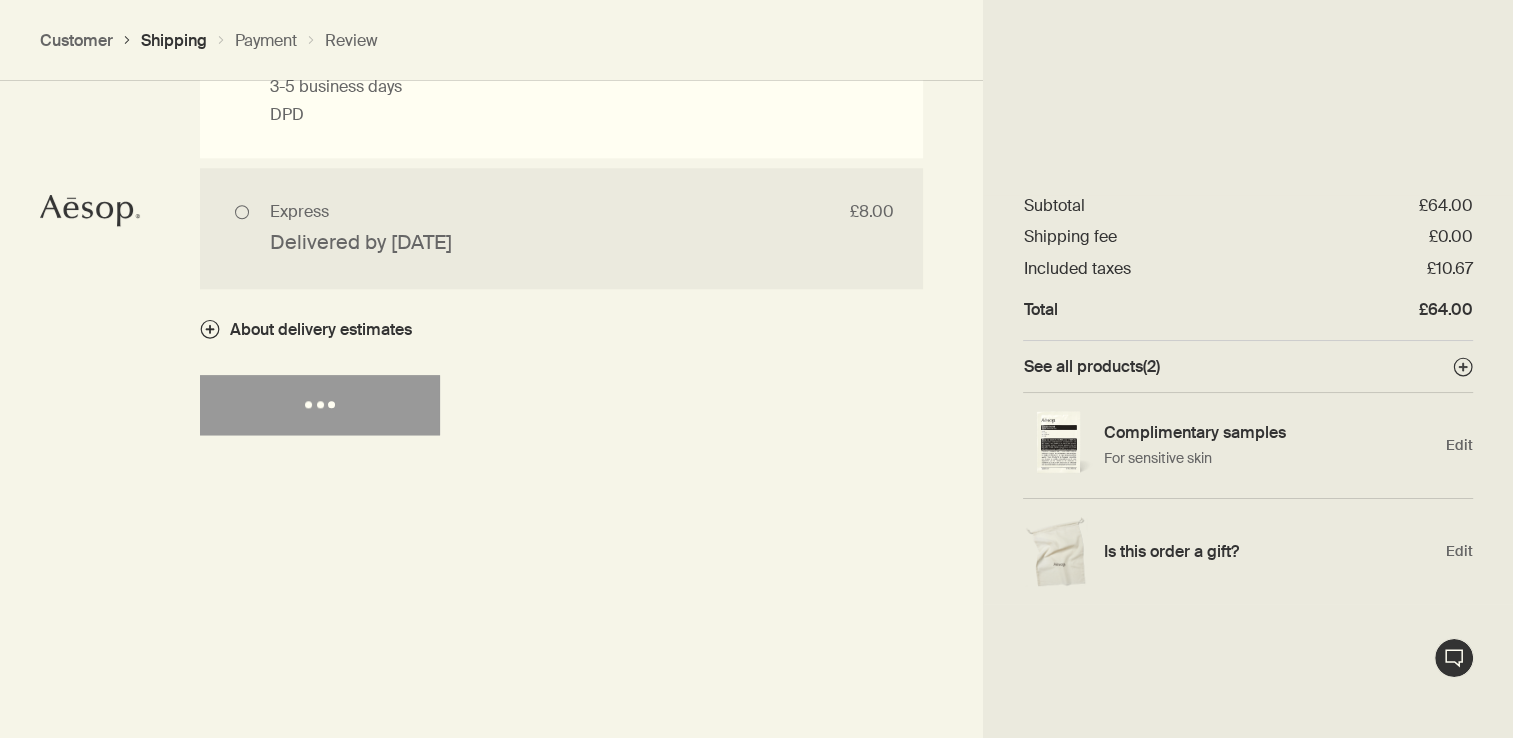 select on "GB" 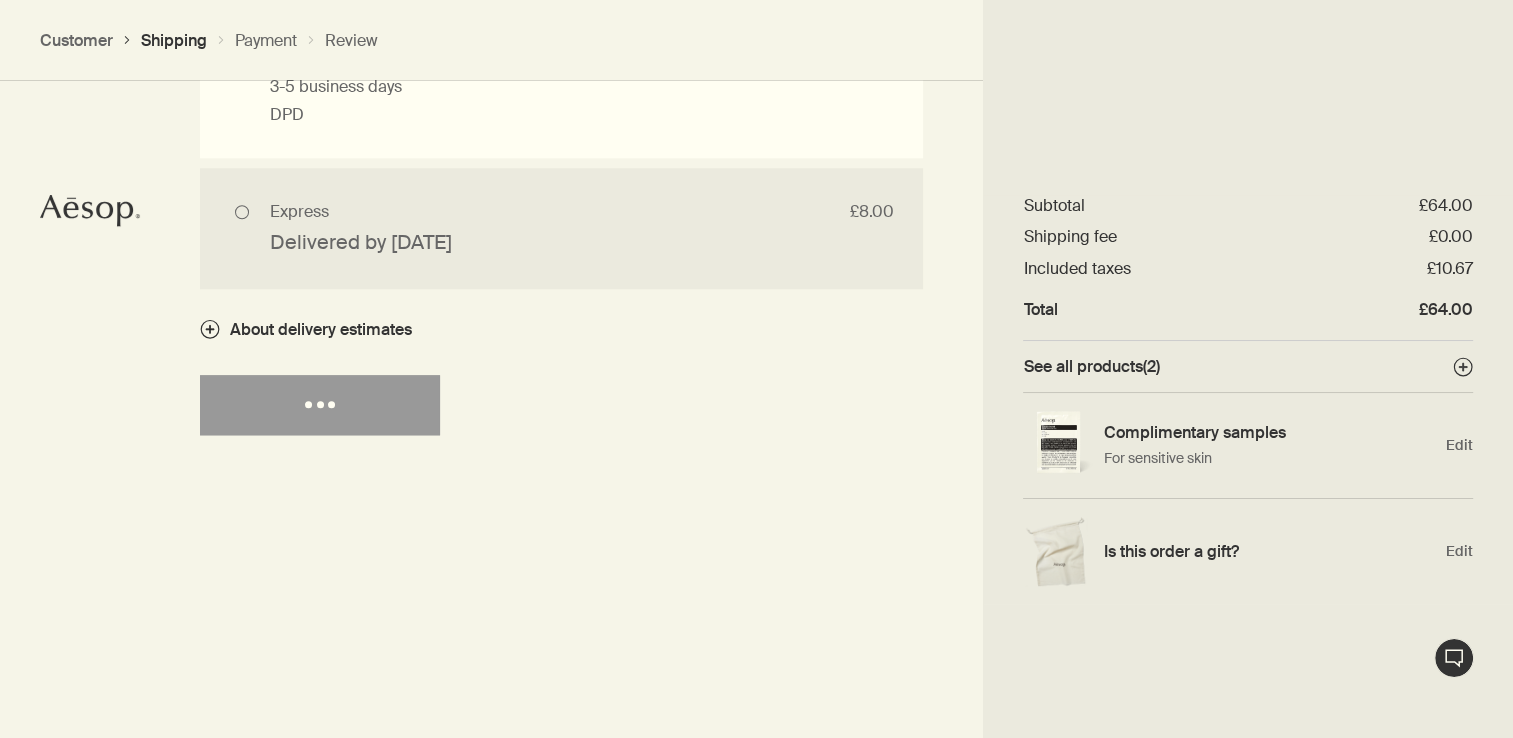 select on "GB" 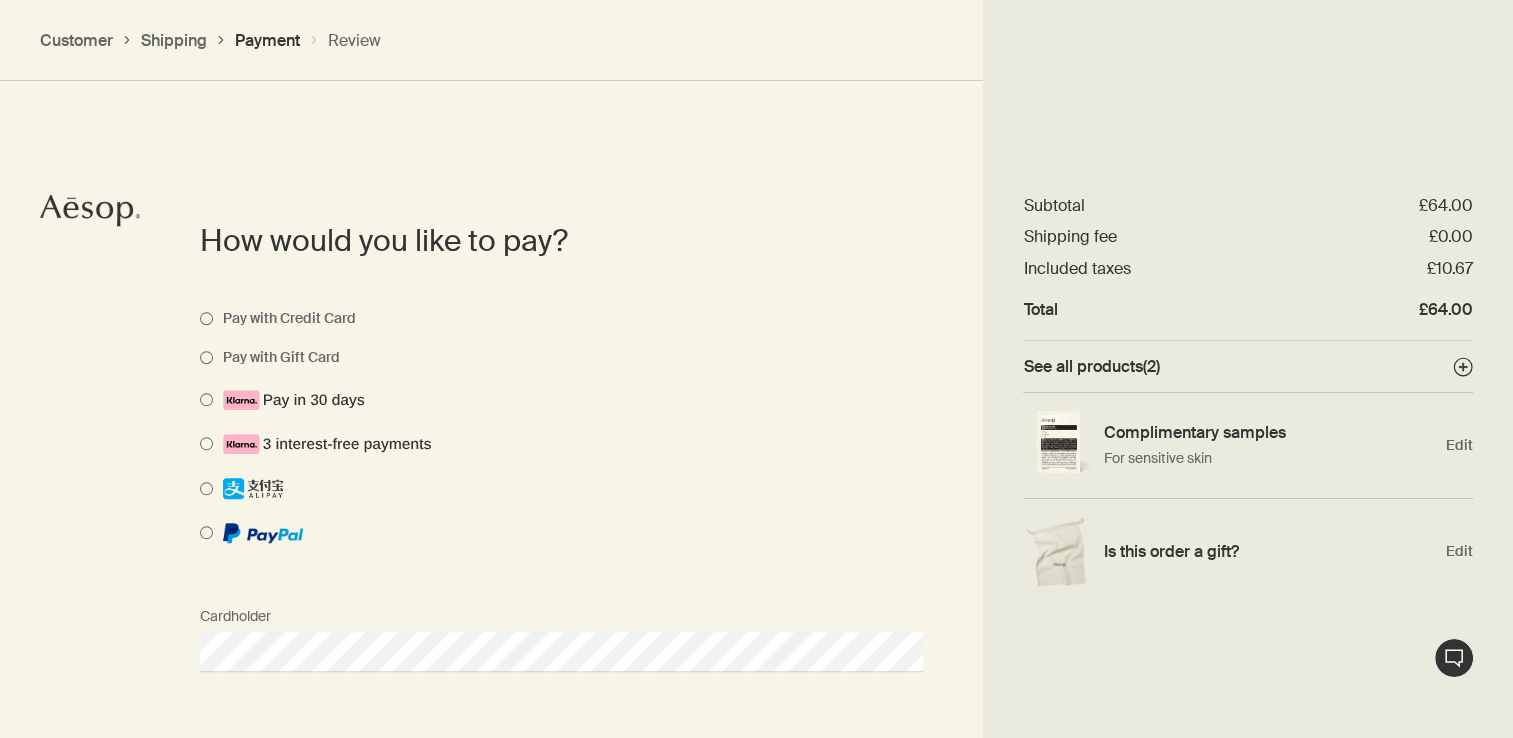 scroll, scrollTop: 1420, scrollLeft: 0, axis: vertical 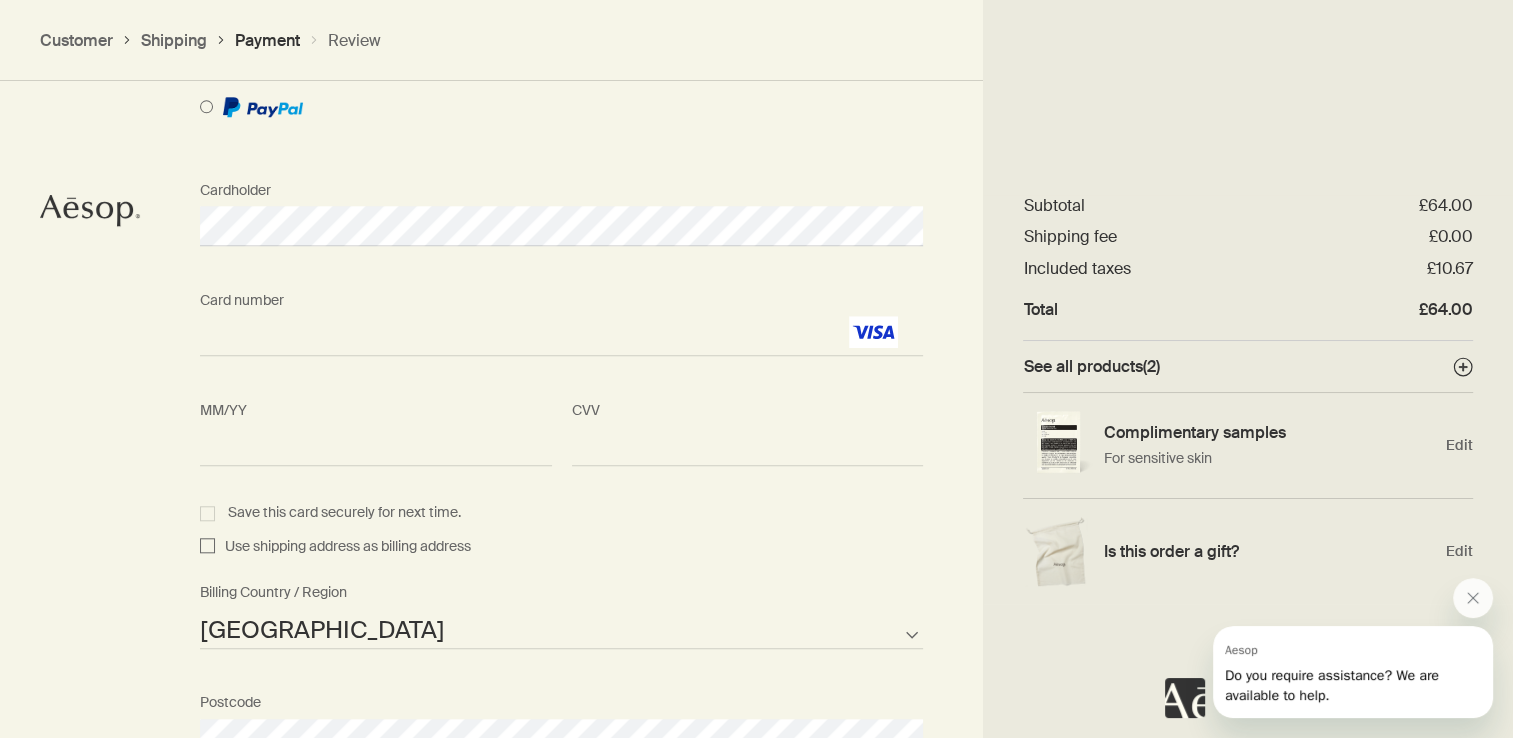 click on "Save this card securely for next time." at bounding box center (561, 513) 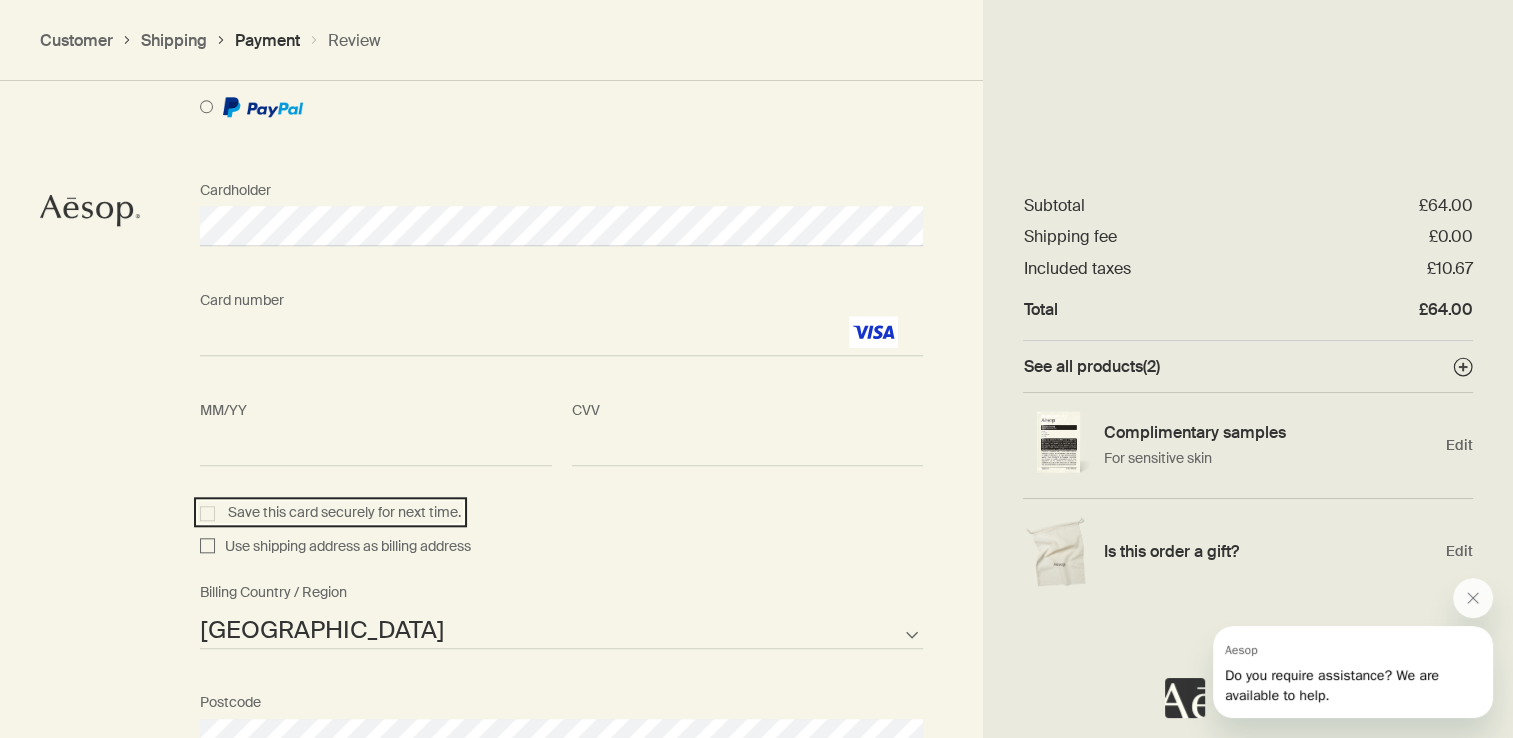 click on "Save this card securely for next time." at bounding box center (210, 510) 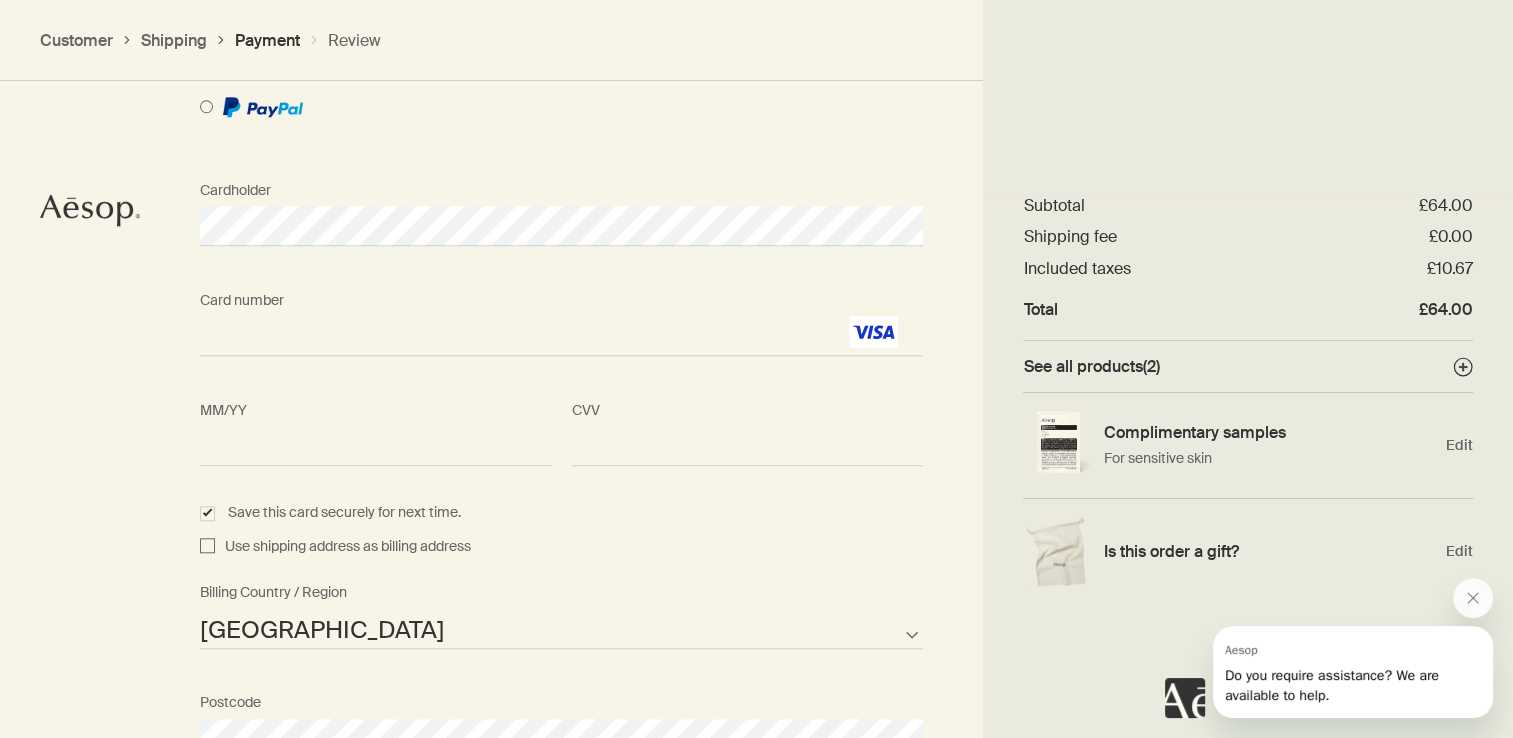 click on "Use shipping address as billing address" at bounding box center (343, 547) 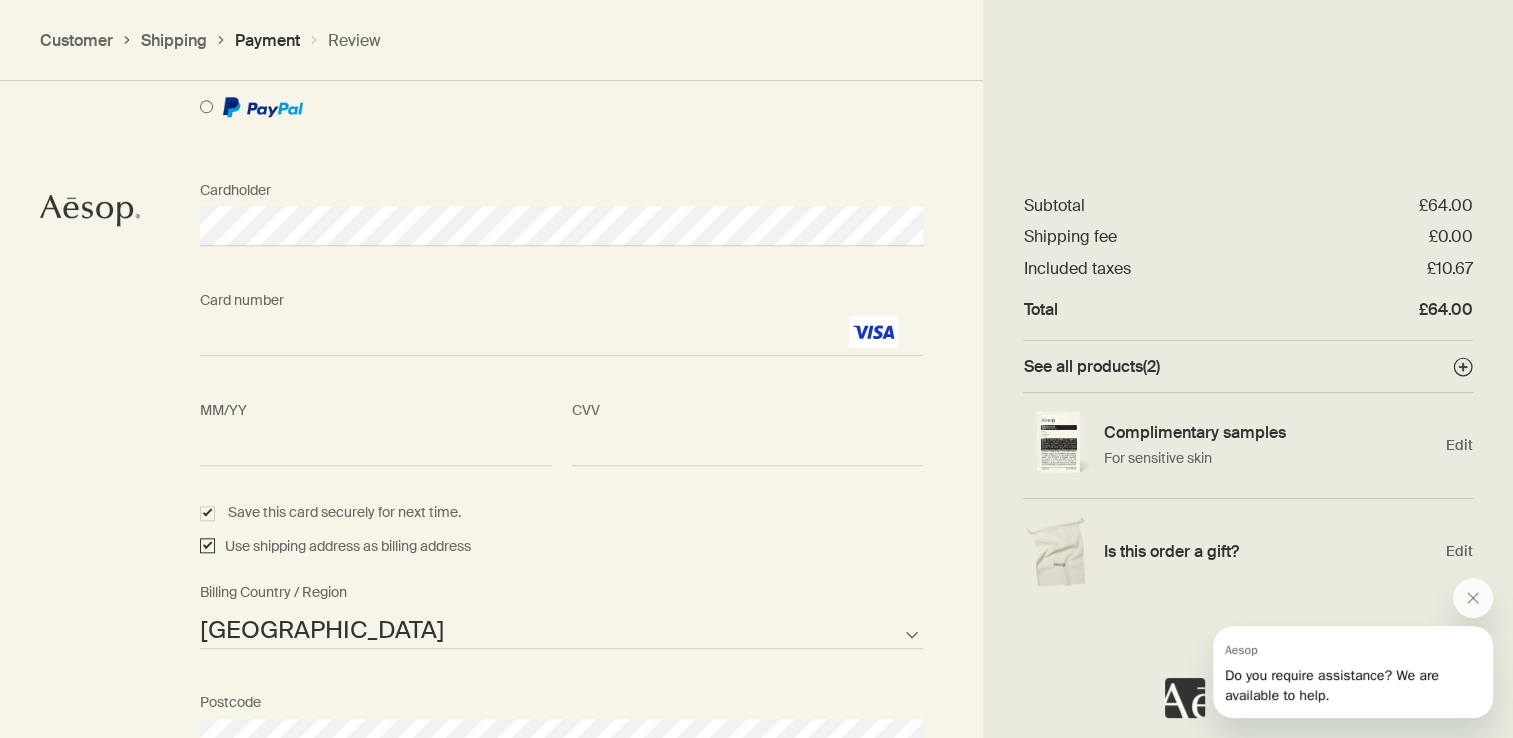 checkbox on "true" 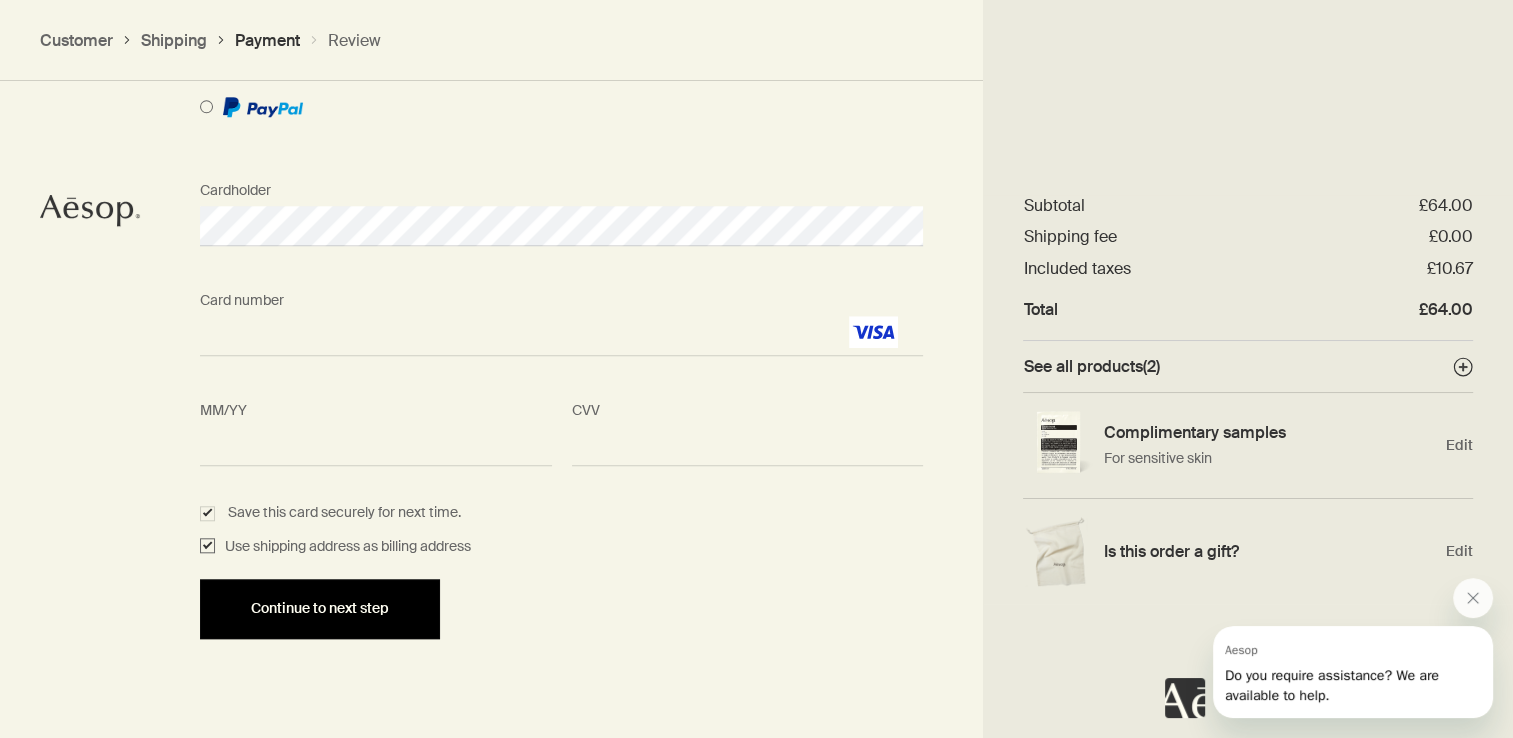 click on "Continue to next step" at bounding box center (320, 608) 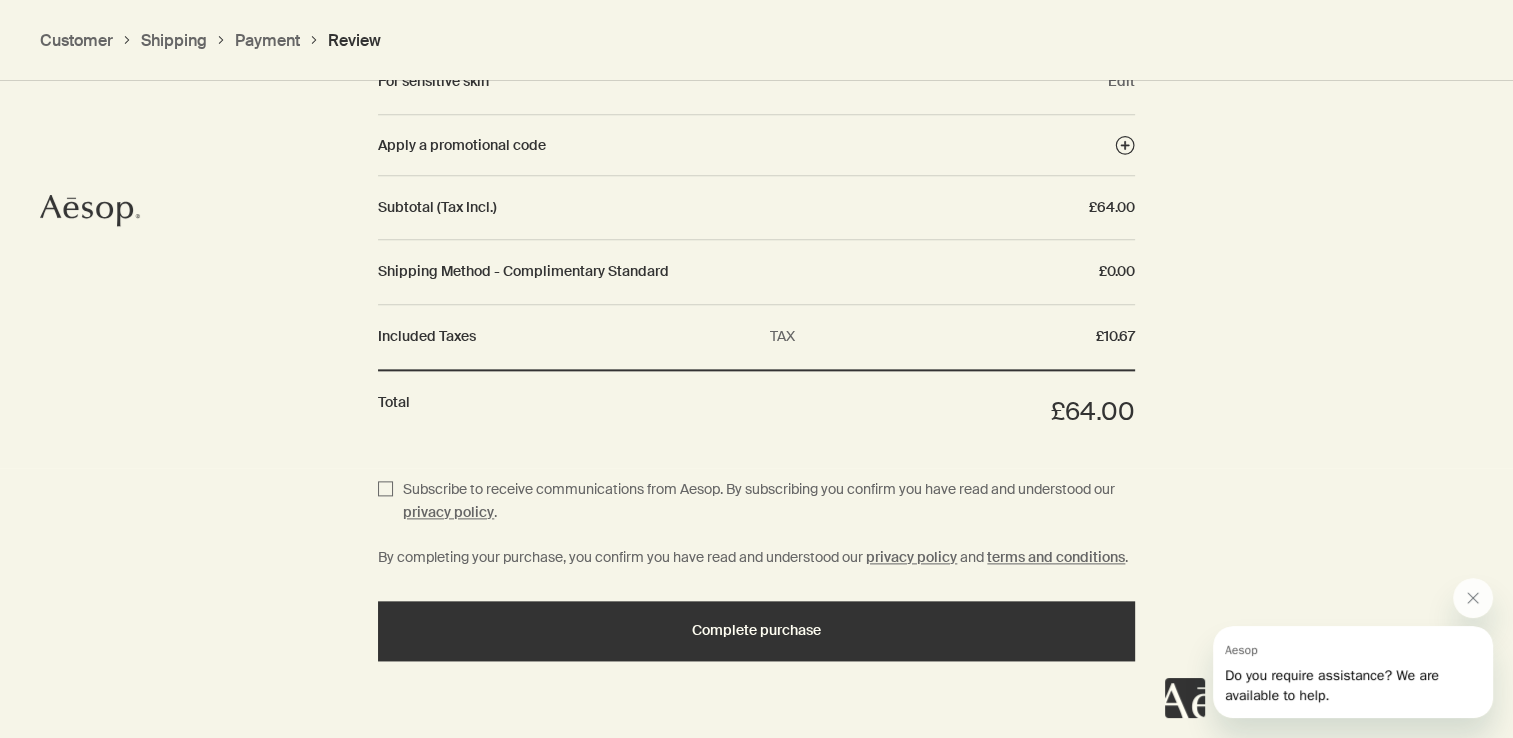 scroll, scrollTop: 2341, scrollLeft: 0, axis: vertical 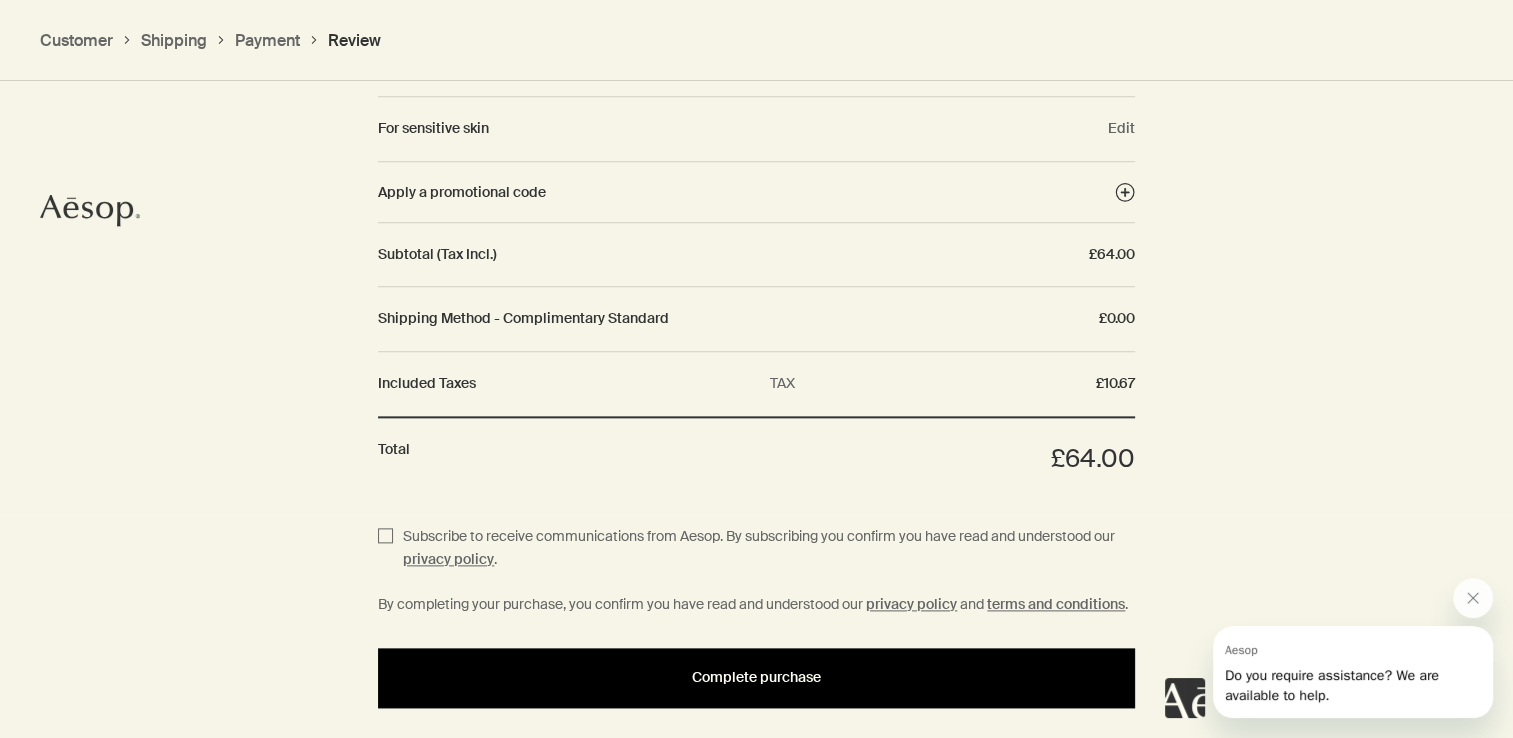 click on "Complete purchase" at bounding box center (756, 677) 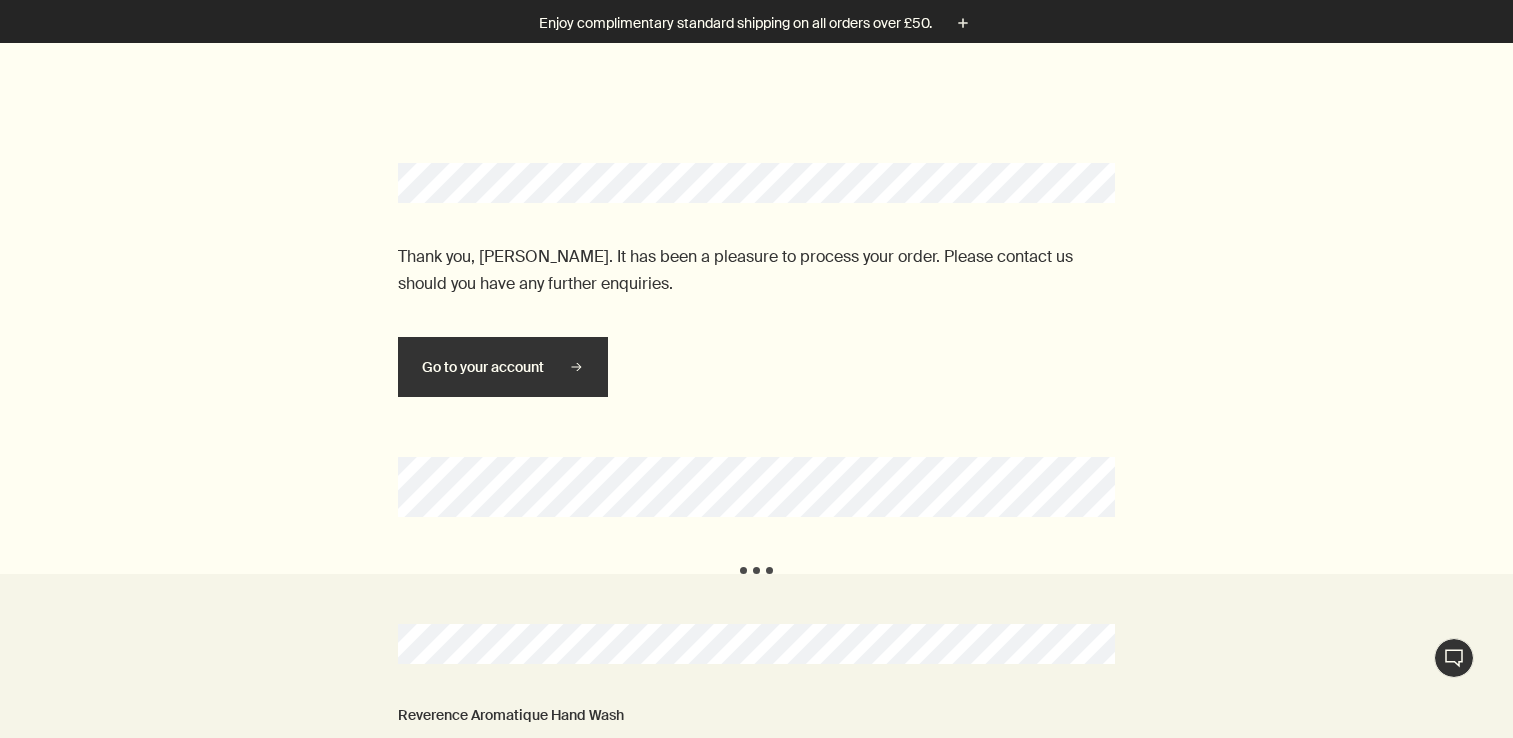 scroll, scrollTop: 0, scrollLeft: 0, axis: both 